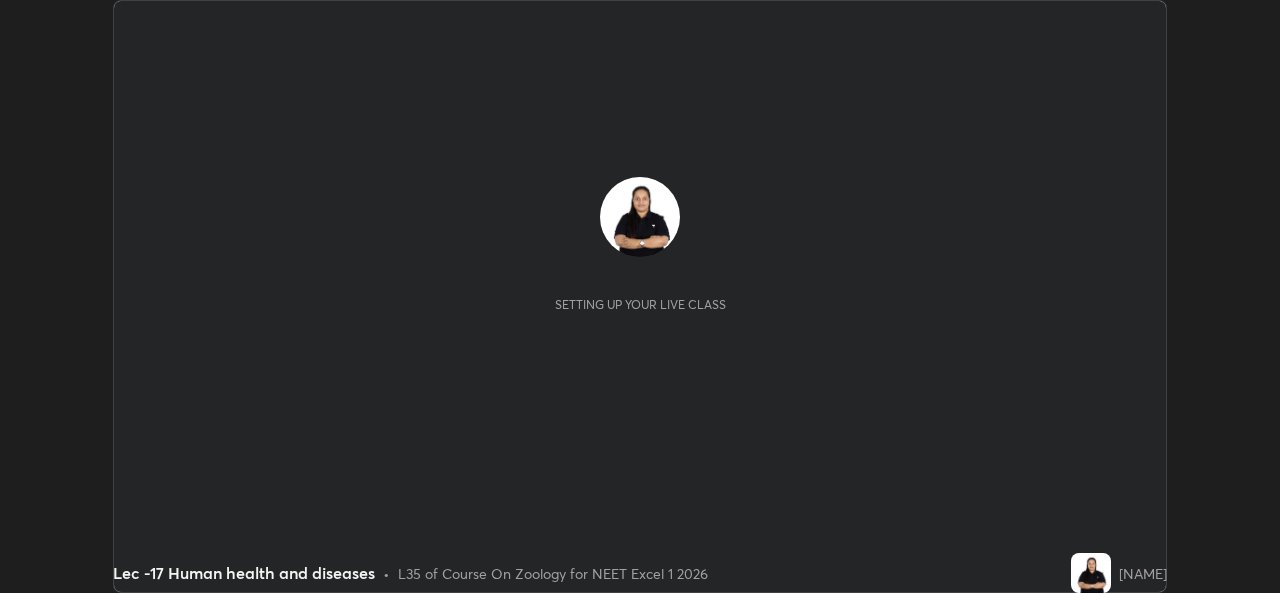 scroll, scrollTop: 0, scrollLeft: 0, axis: both 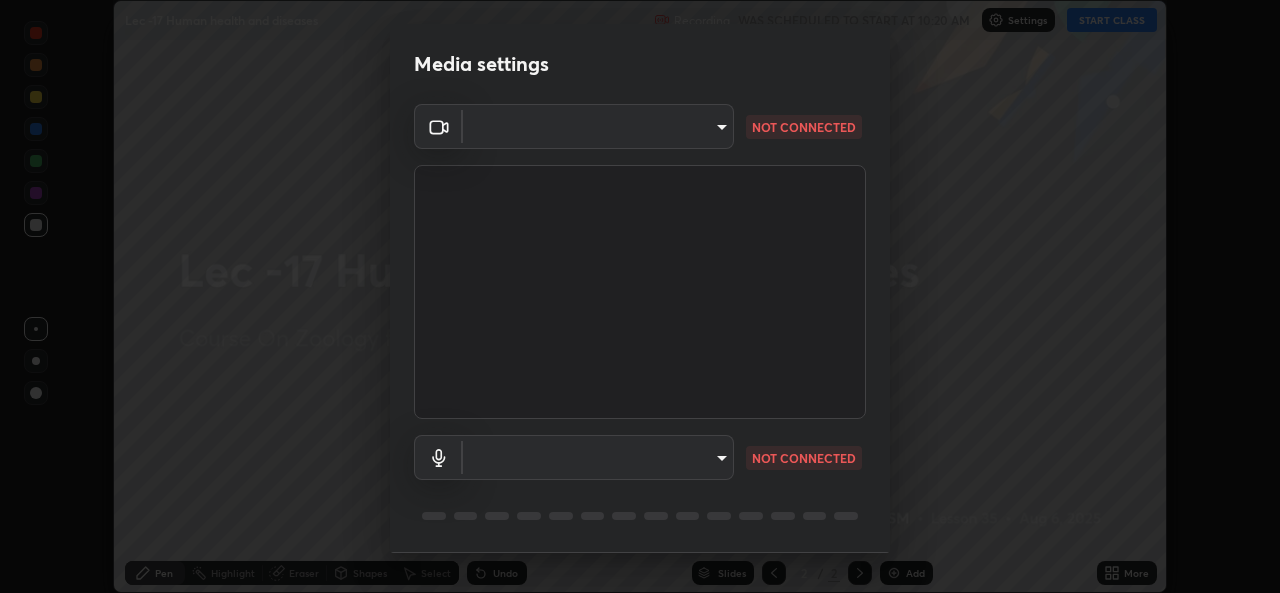 type on "78e73baf3d63bceb4c45423e3c658d9595c8caa1ee6d34b79bc6d5c79dc82097" 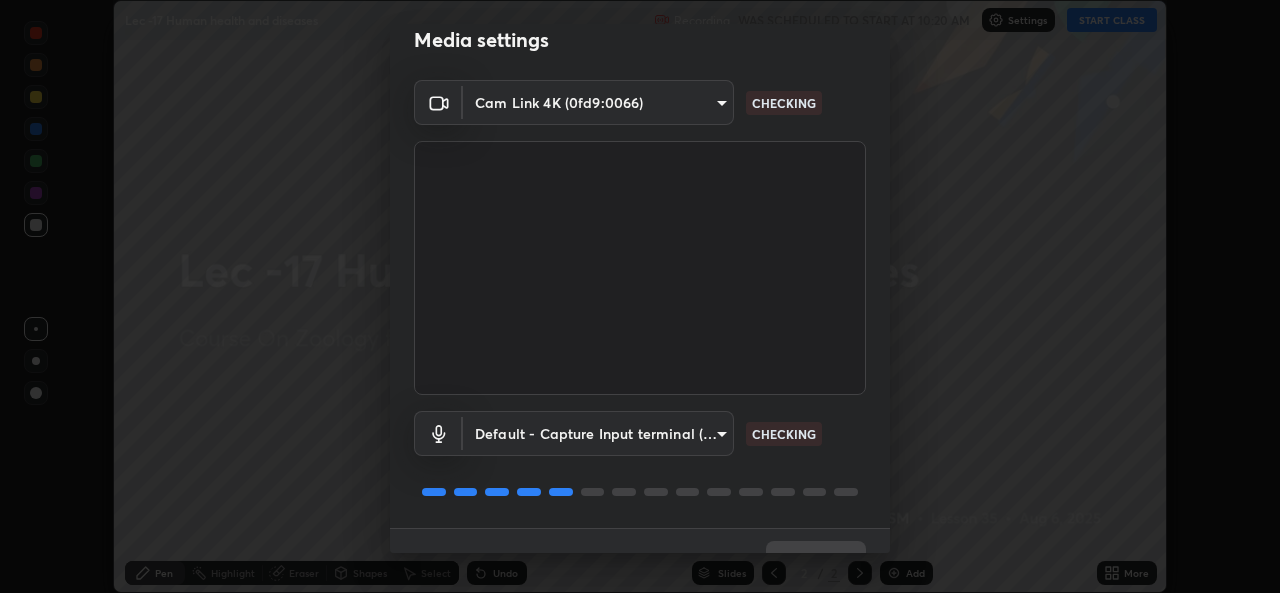 scroll, scrollTop: 38, scrollLeft: 0, axis: vertical 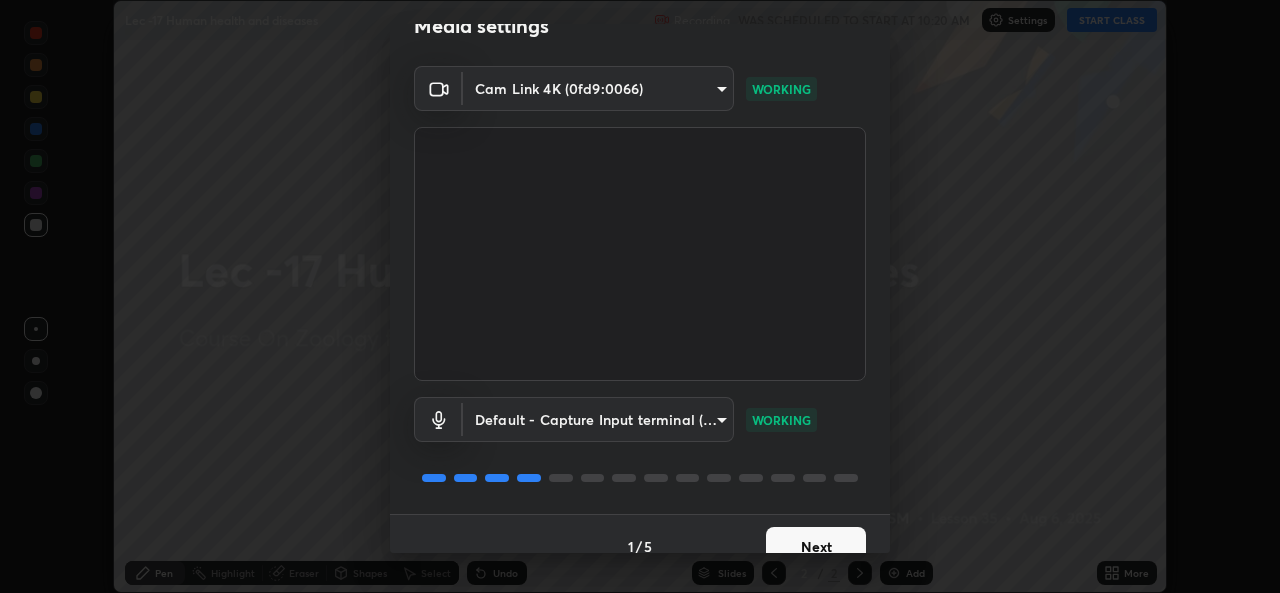 click on "Next" at bounding box center (816, 547) 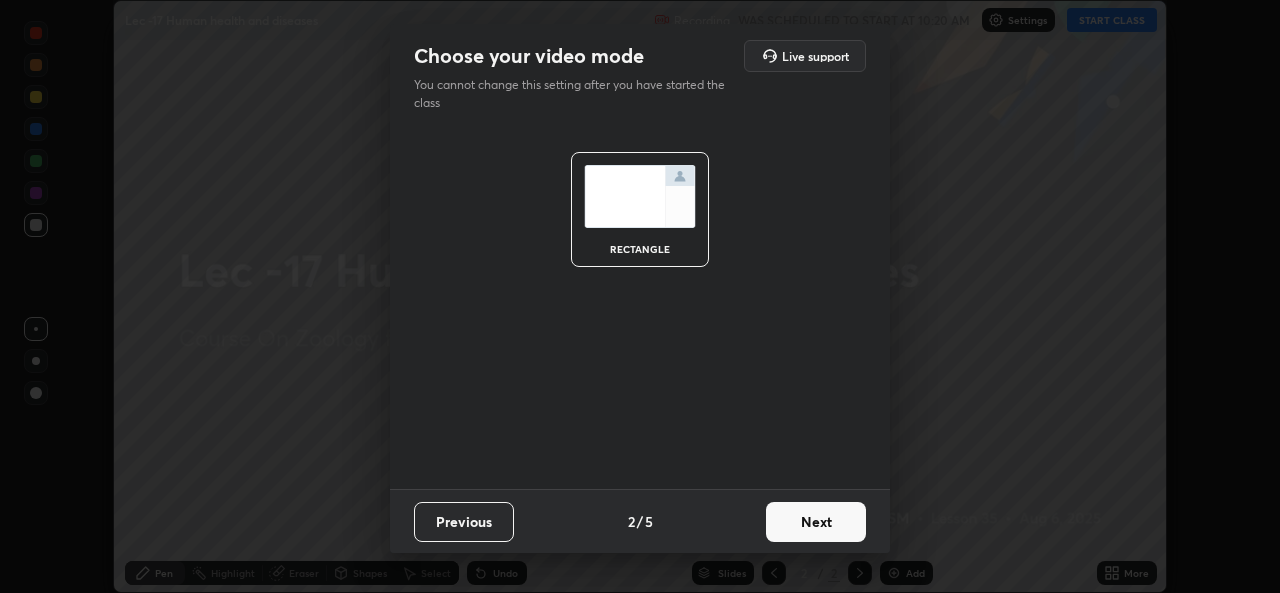 scroll, scrollTop: 0, scrollLeft: 0, axis: both 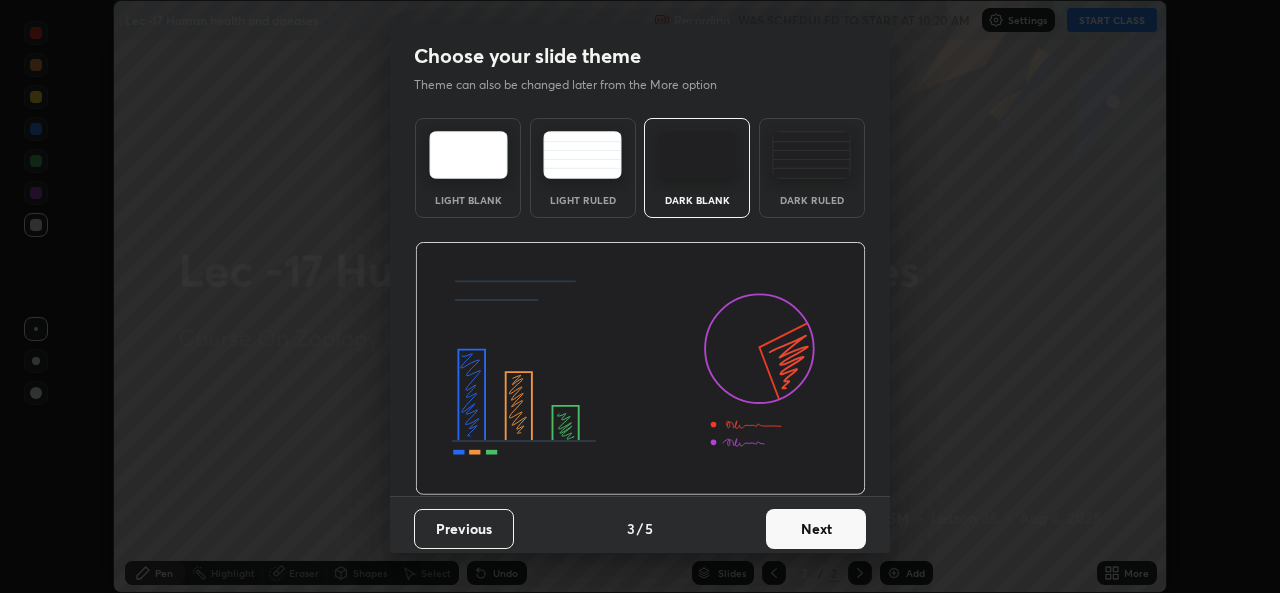 click on "Next" at bounding box center [816, 529] 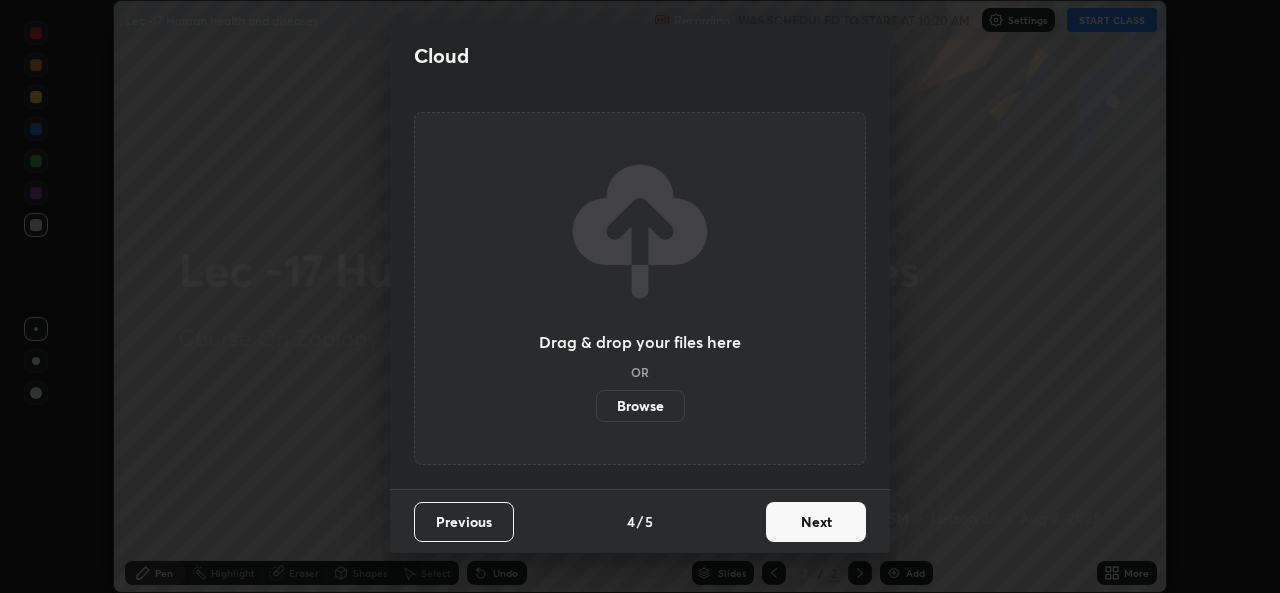click on "Next" at bounding box center [816, 522] 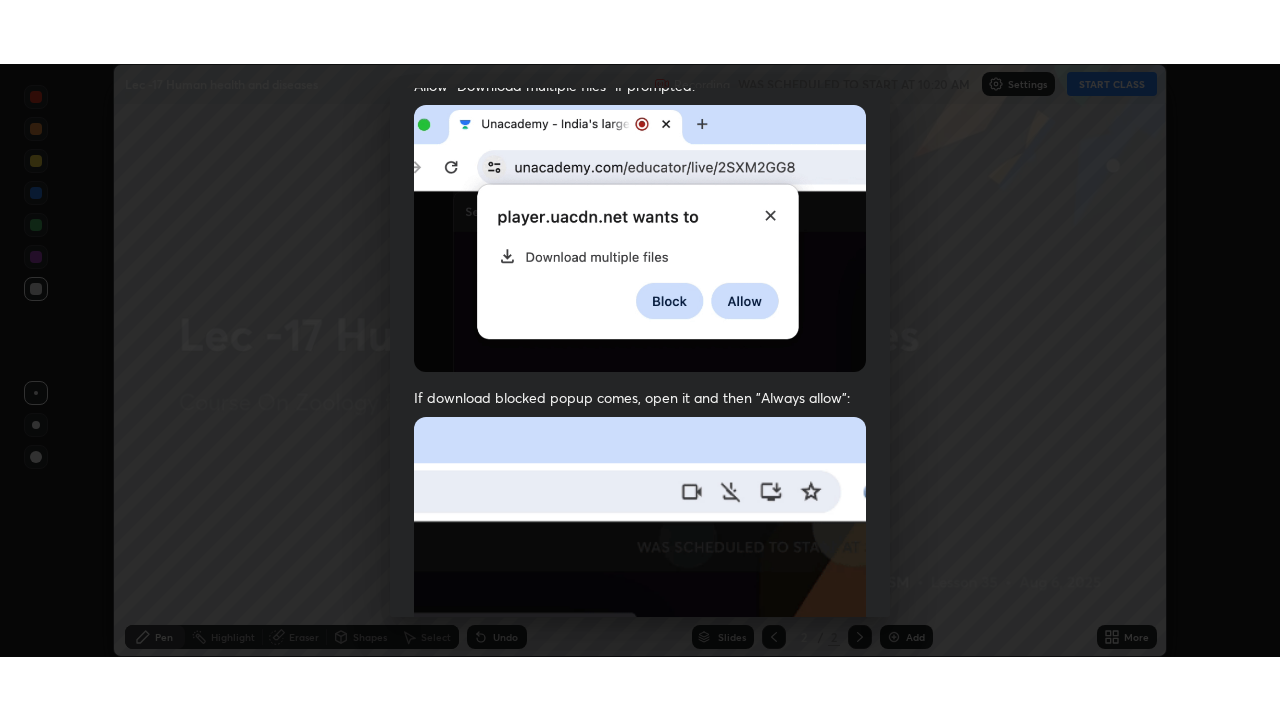 scroll, scrollTop: 471, scrollLeft: 0, axis: vertical 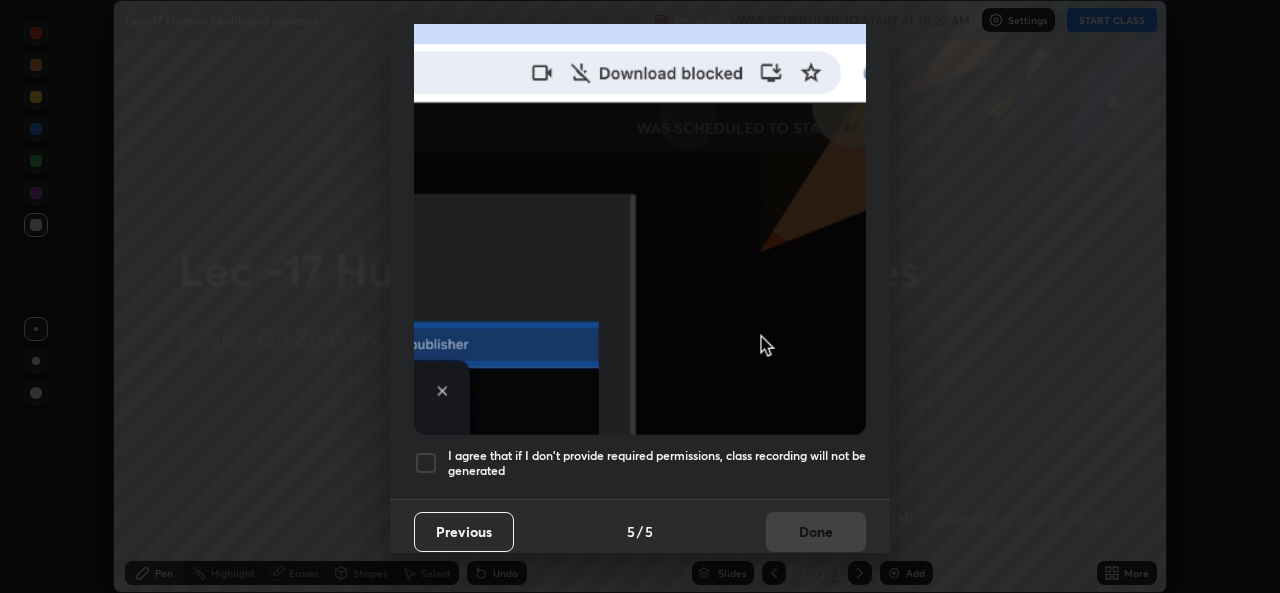 click at bounding box center (426, 463) 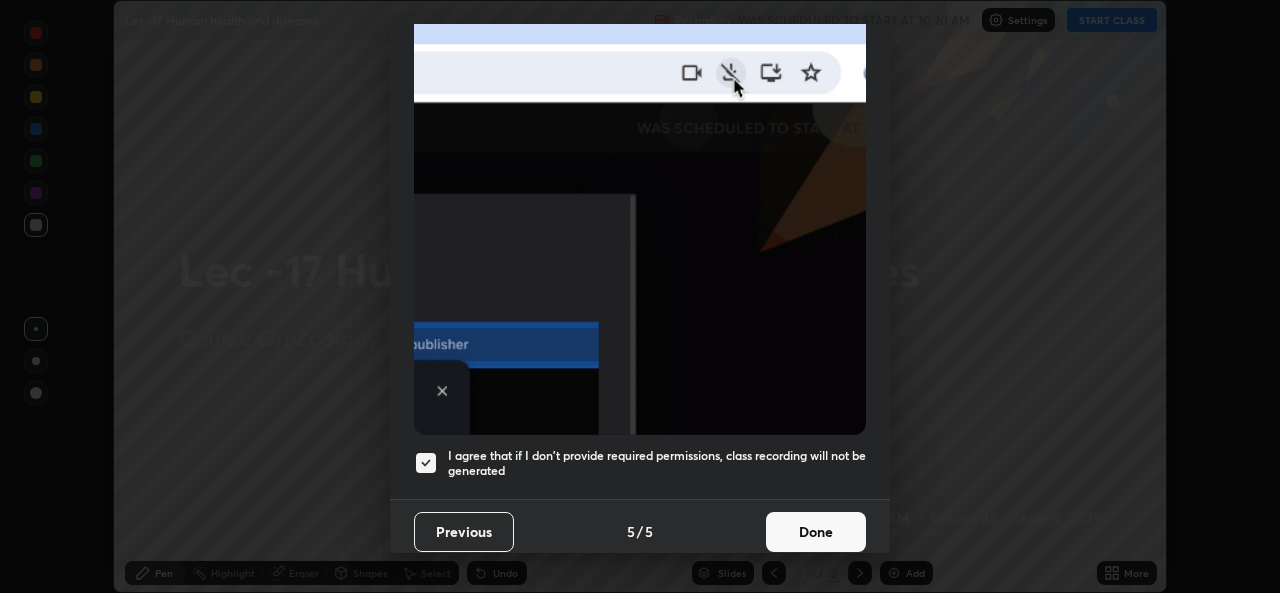 click on "Done" at bounding box center [816, 532] 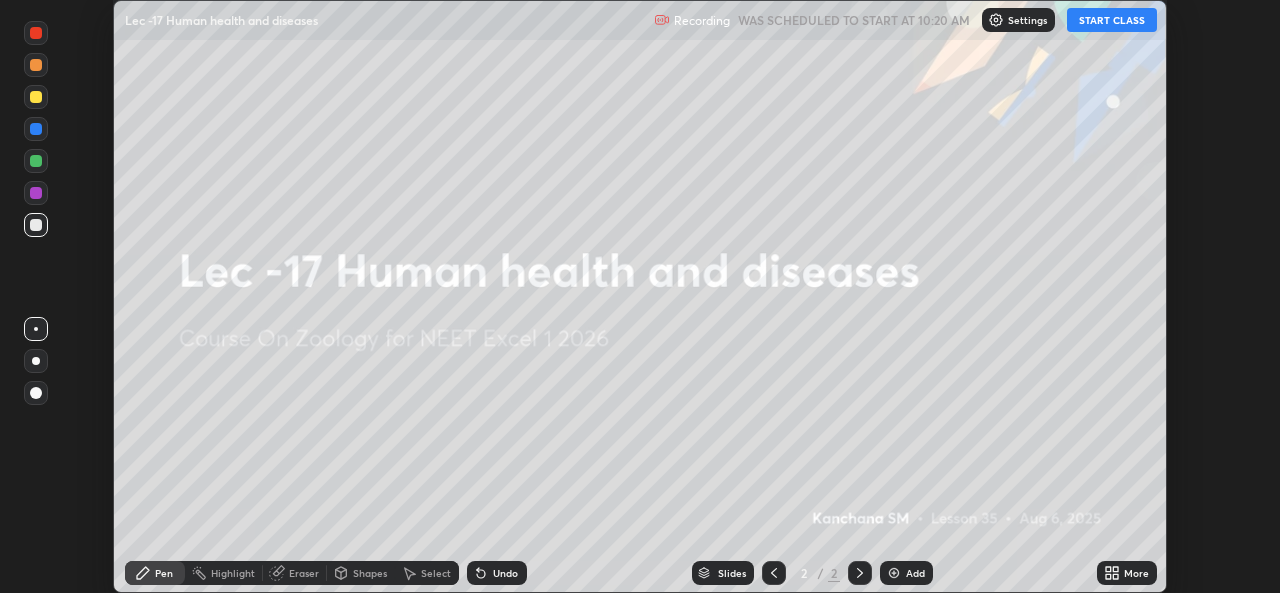 click on "START CLASS" at bounding box center [1112, 20] 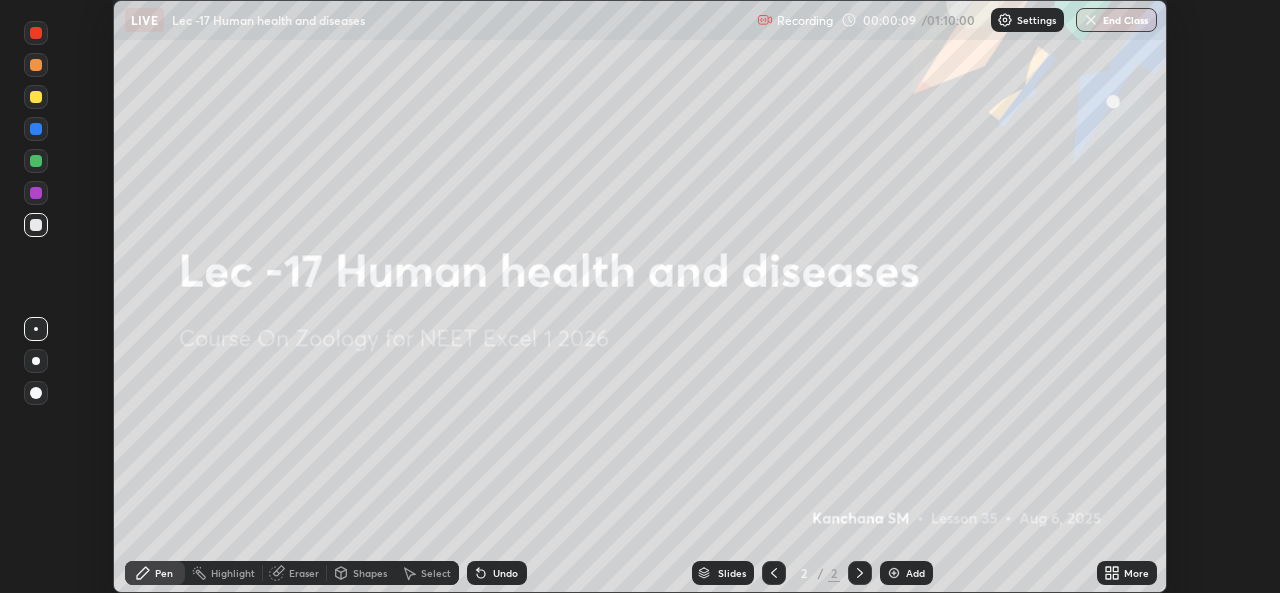 click 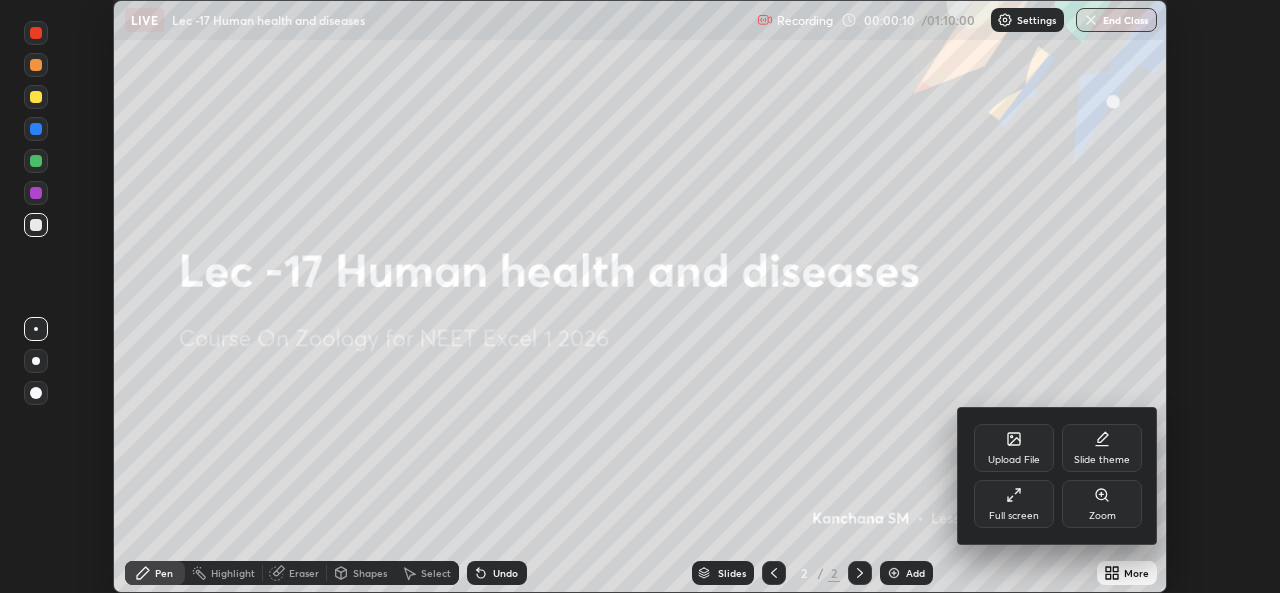 click on "Full screen" at bounding box center (1014, 504) 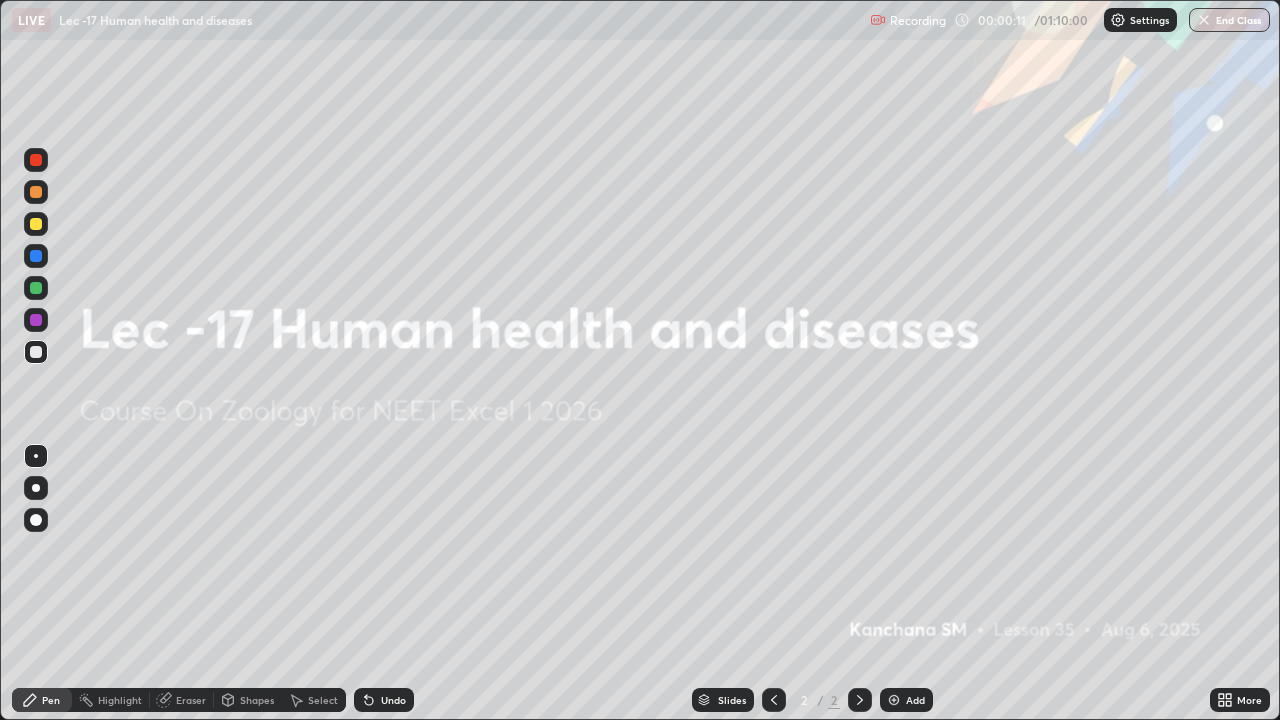scroll, scrollTop: 99280, scrollLeft: 98720, axis: both 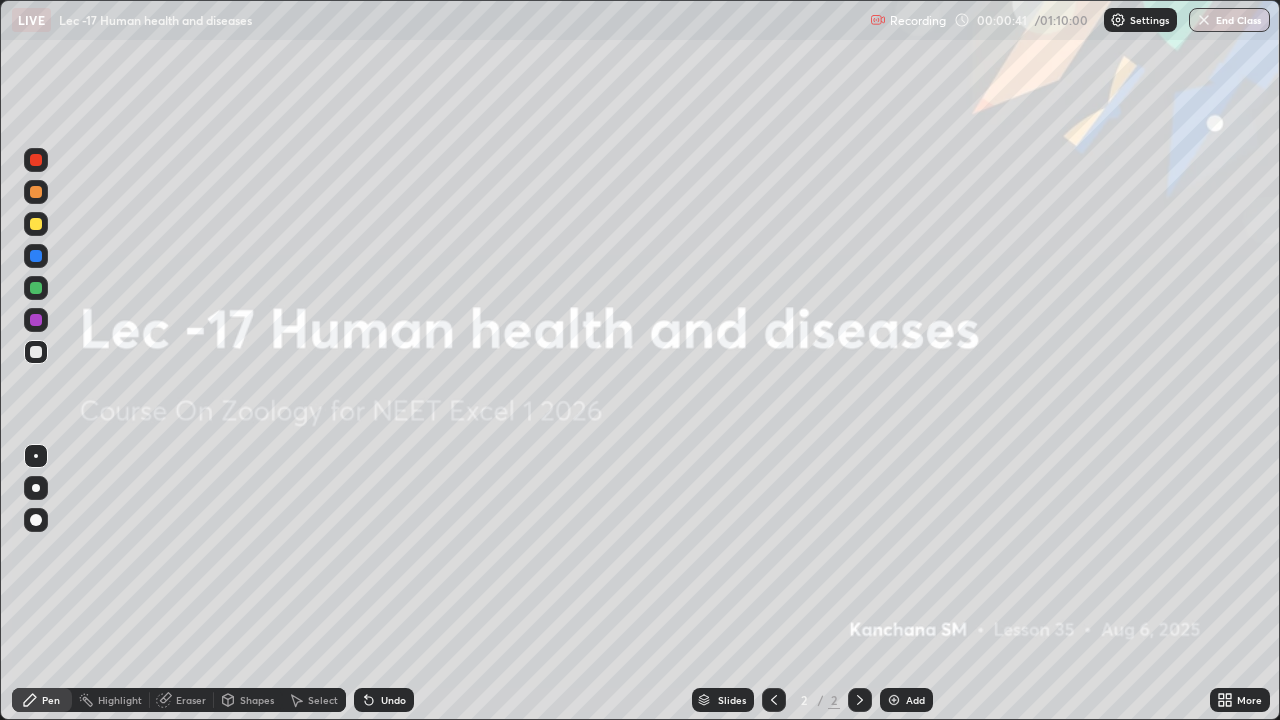 click at bounding box center [894, 700] 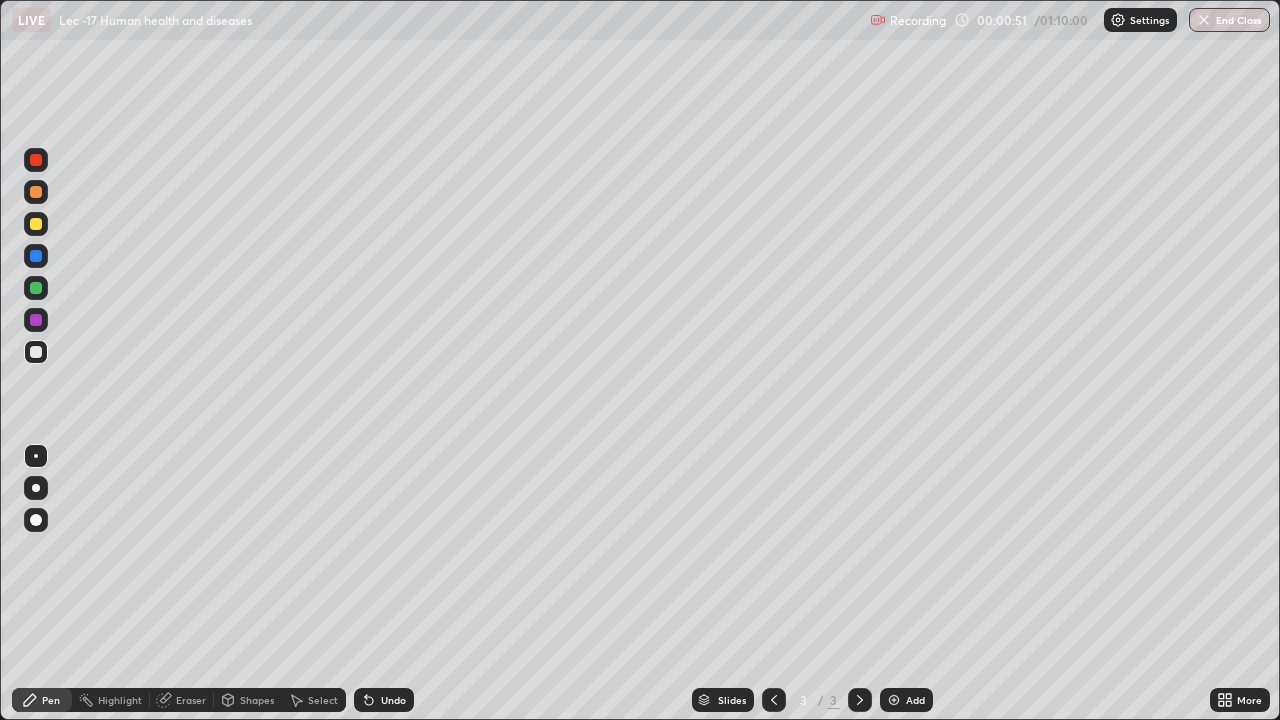 click at bounding box center [36, 224] 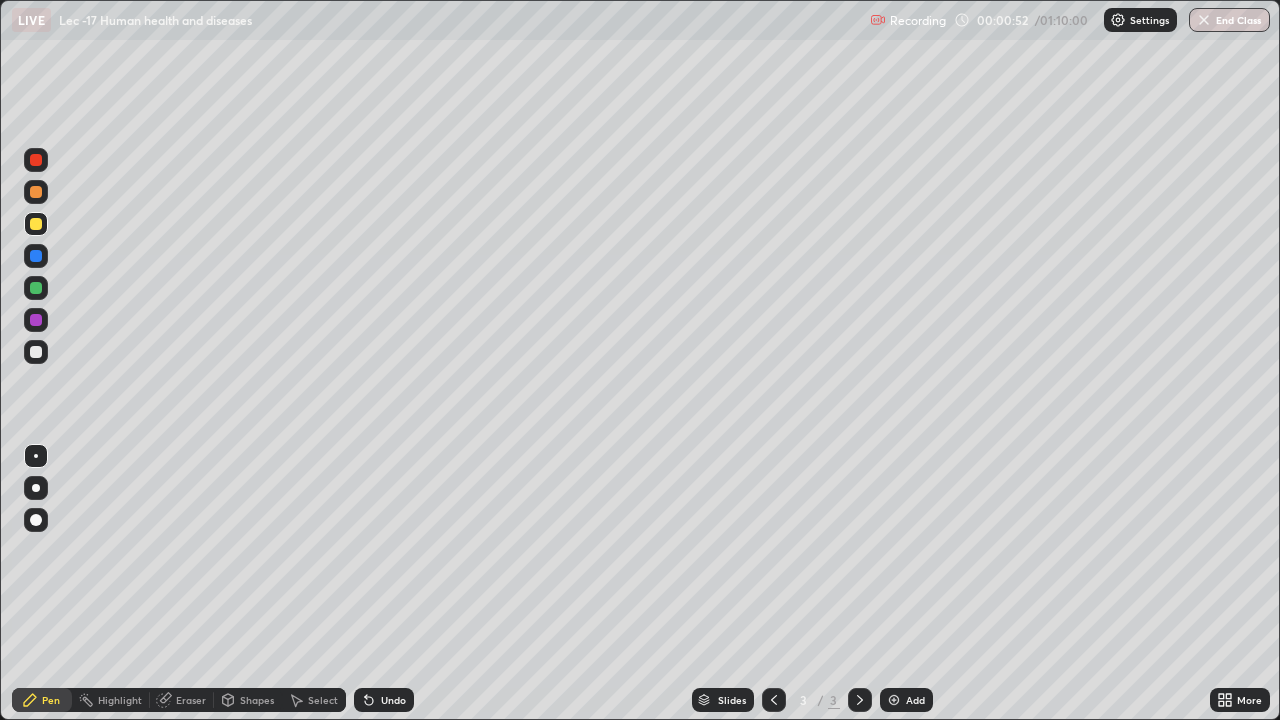 click at bounding box center [36, 520] 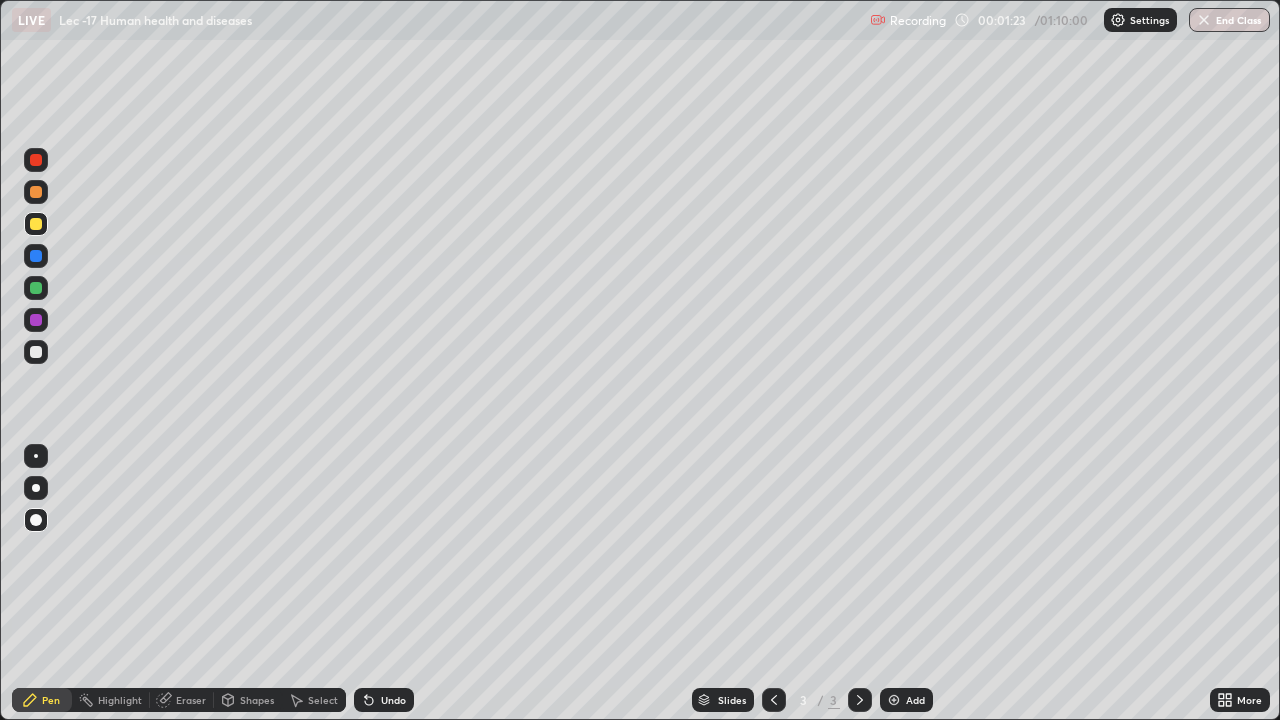 click at bounding box center [36, 320] 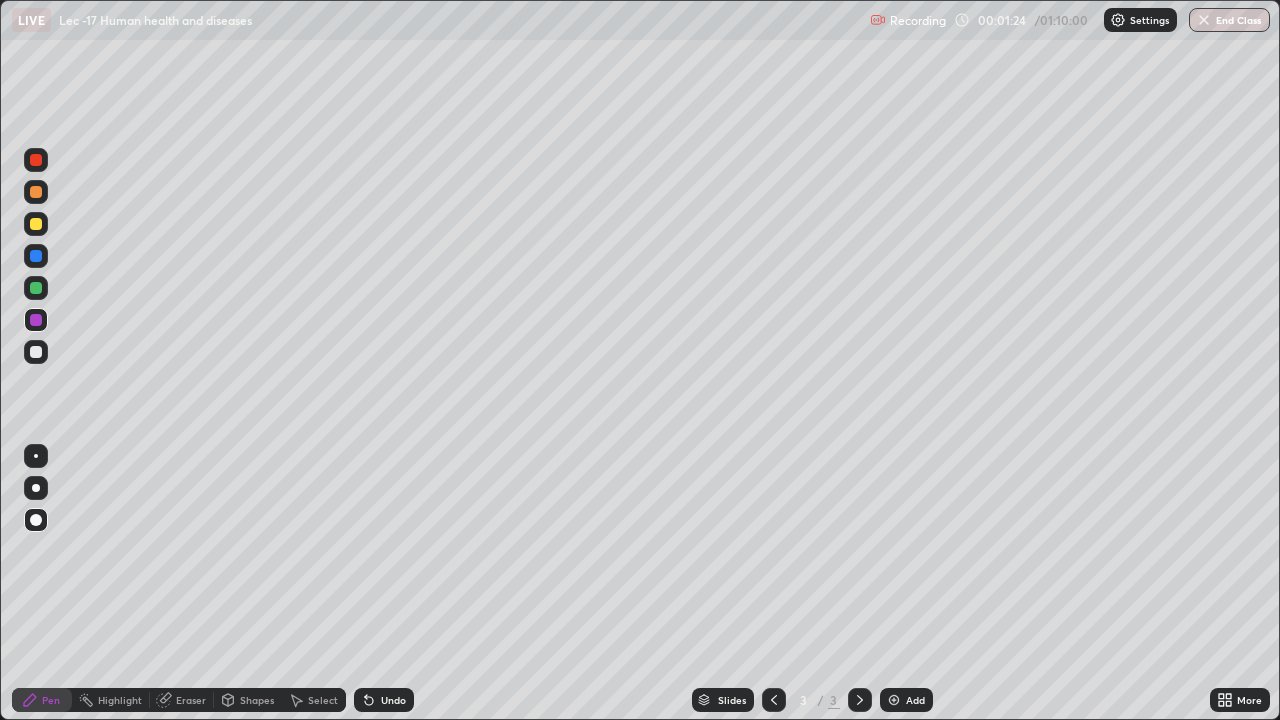 click at bounding box center [36, 488] 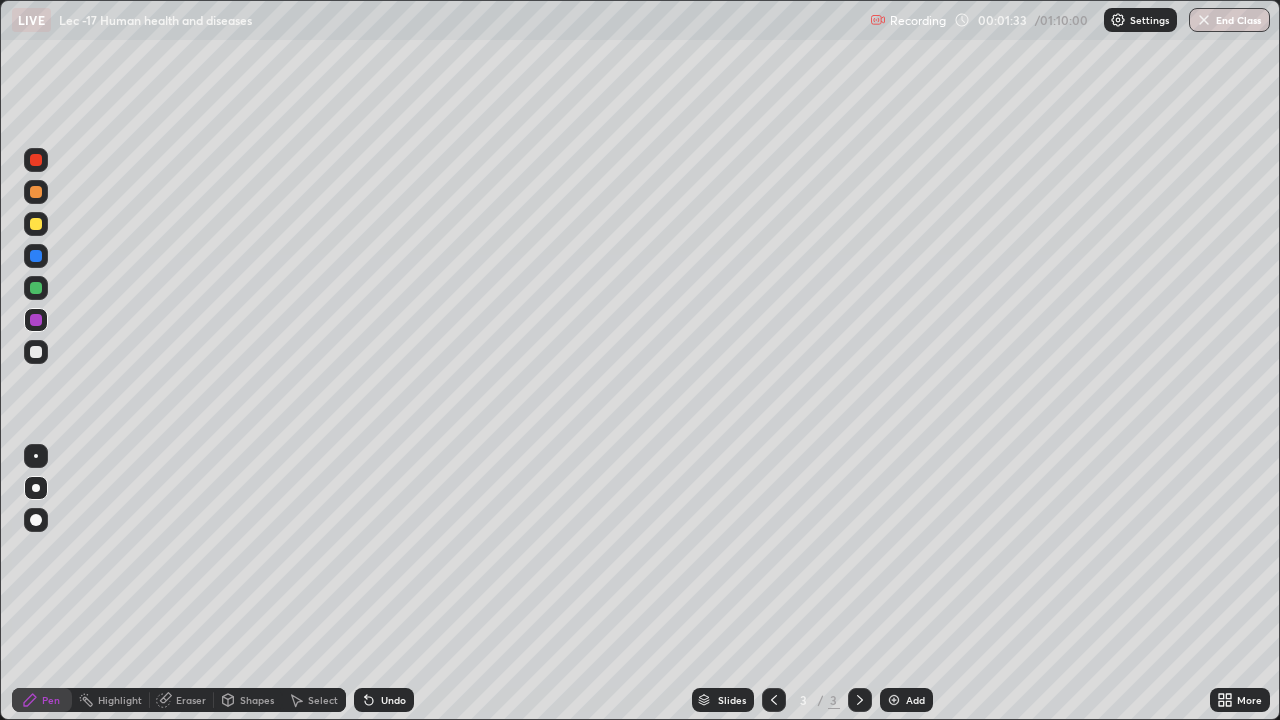 click at bounding box center [36, 352] 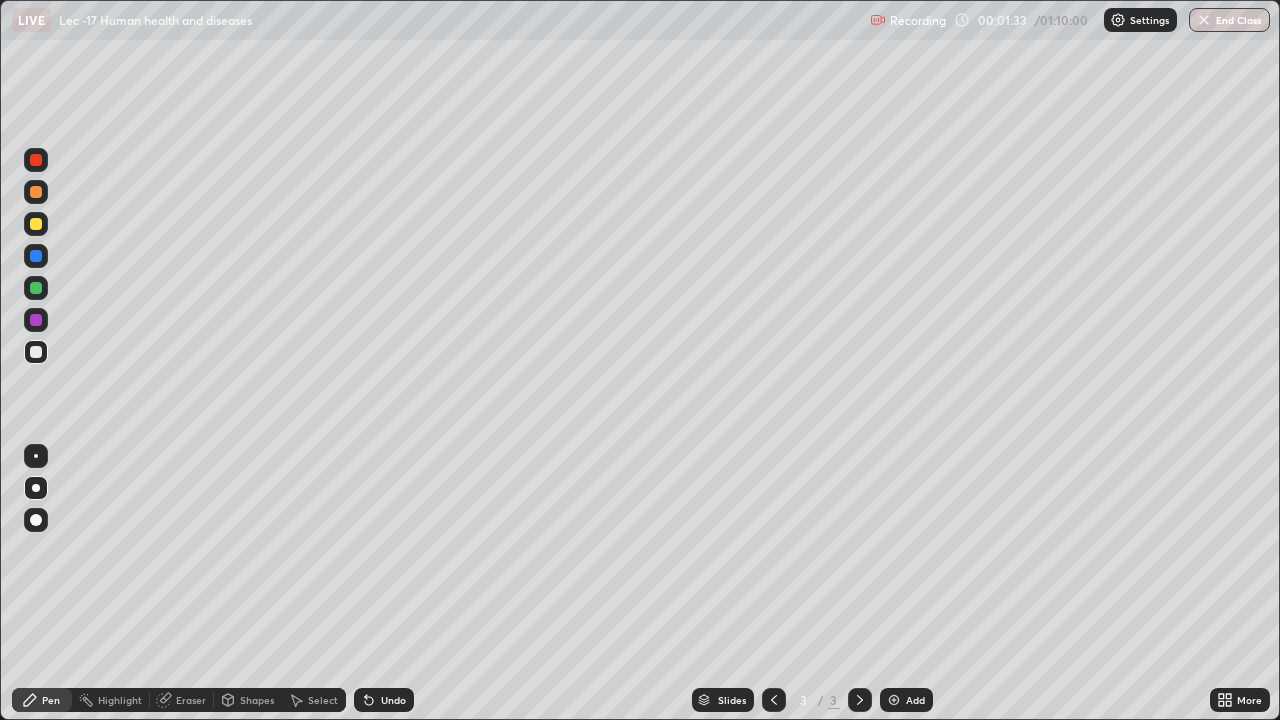 click at bounding box center [36, 456] 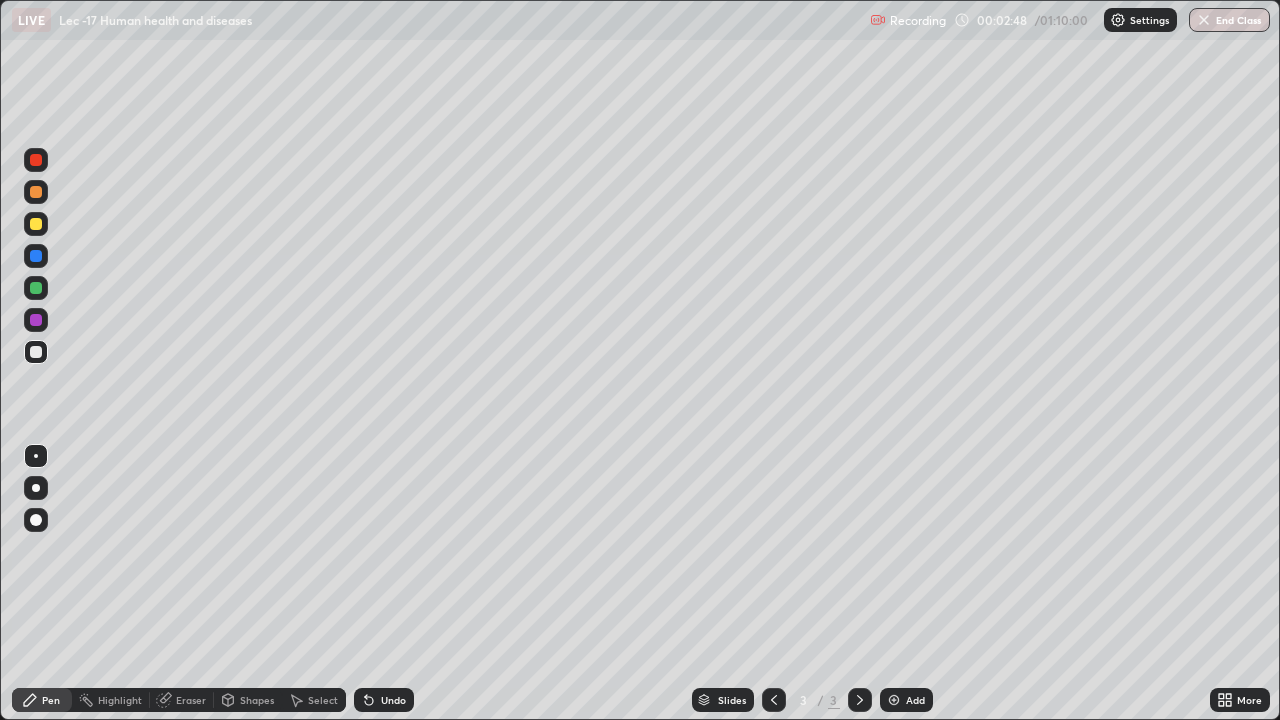 click on "Select" at bounding box center [323, 700] 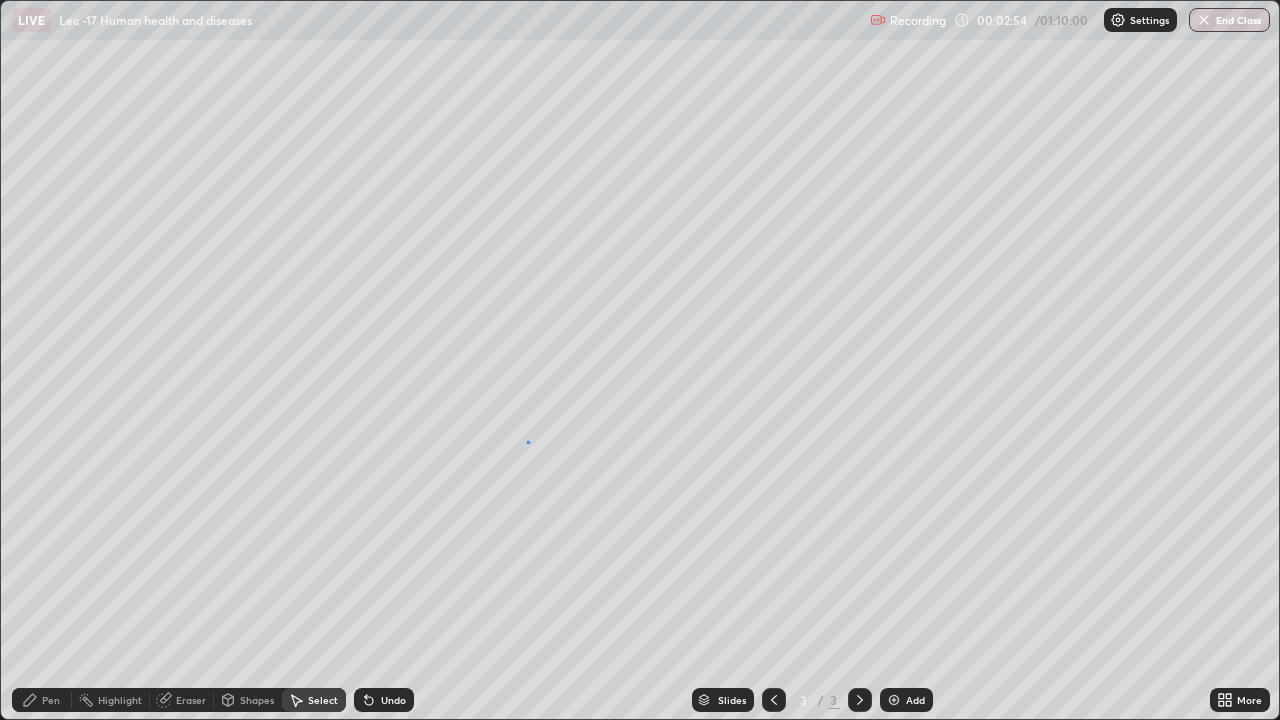 click on "0 ° Undo Copy Duplicate Duplicate to new slide Delete" at bounding box center [640, 360] 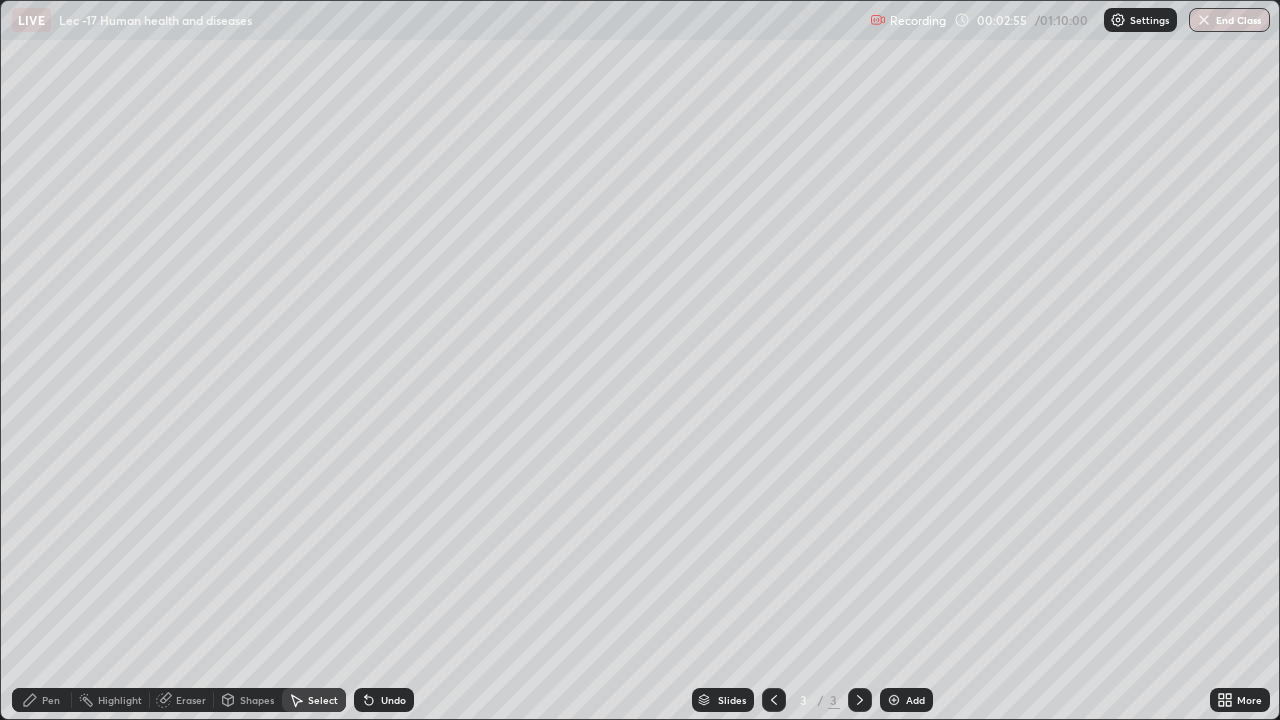 click on "Pen" at bounding box center [51, 700] 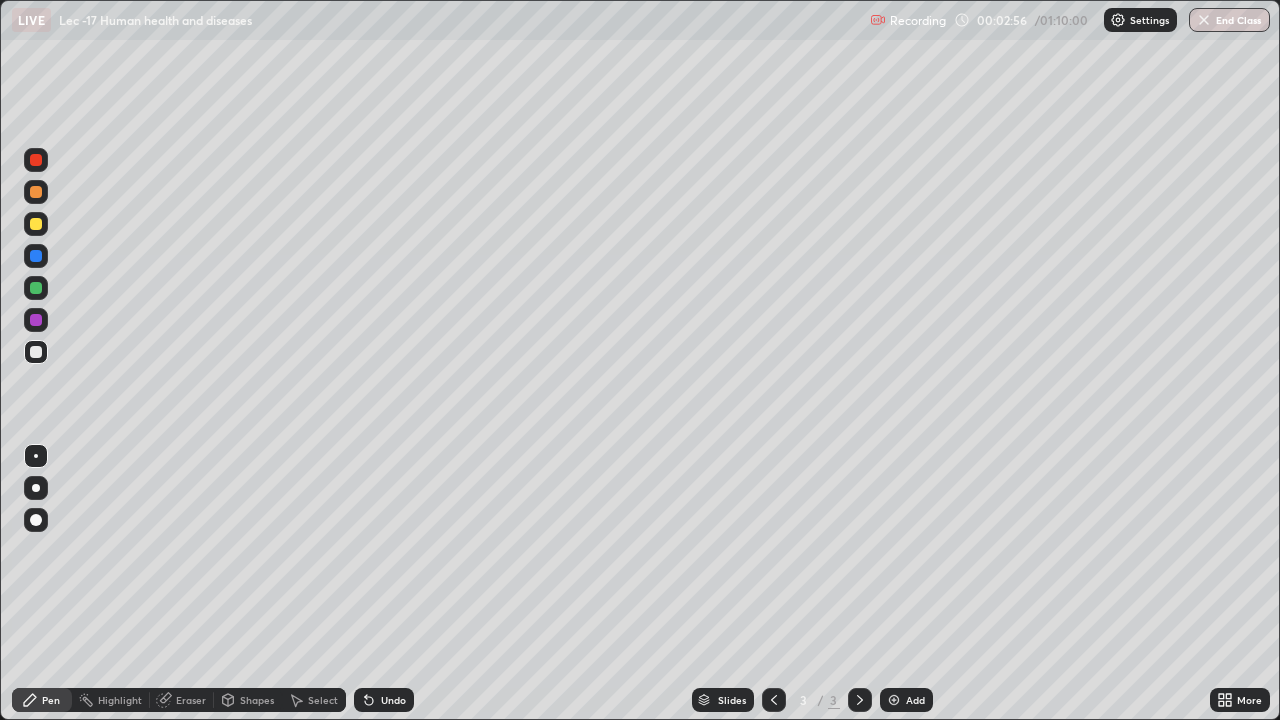 click at bounding box center [36, 320] 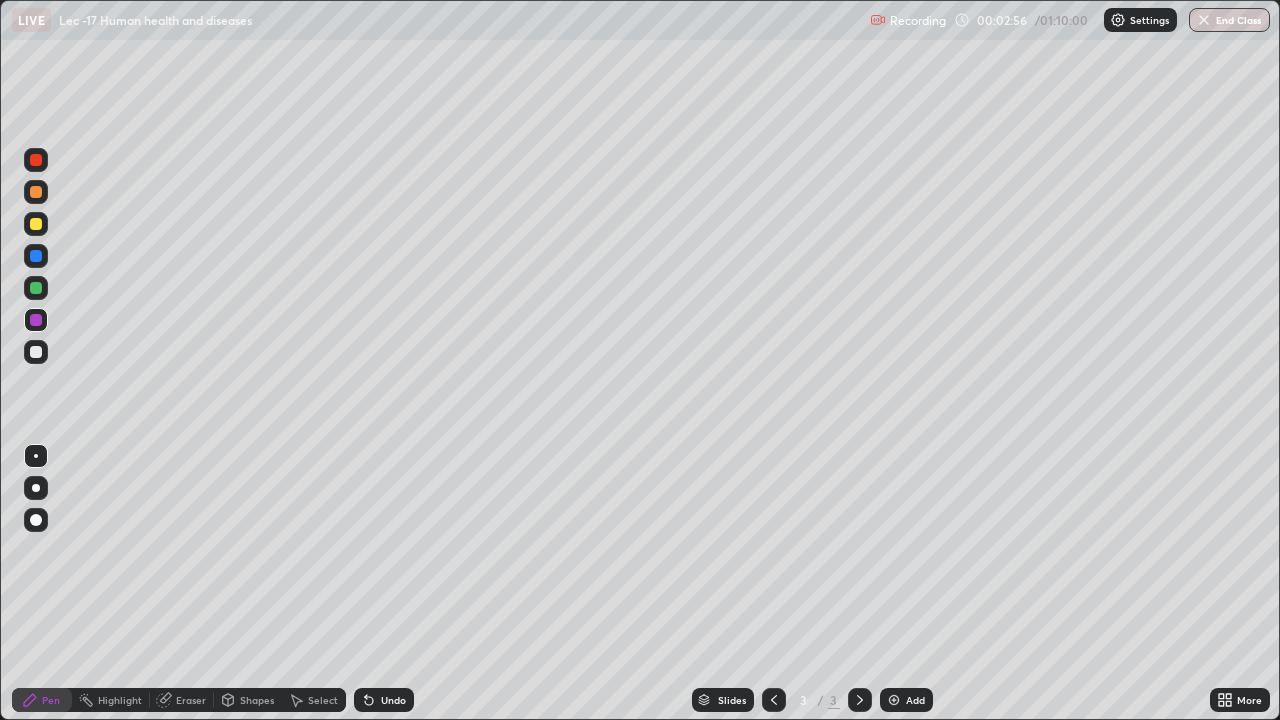 click at bounding box center [36, 488] 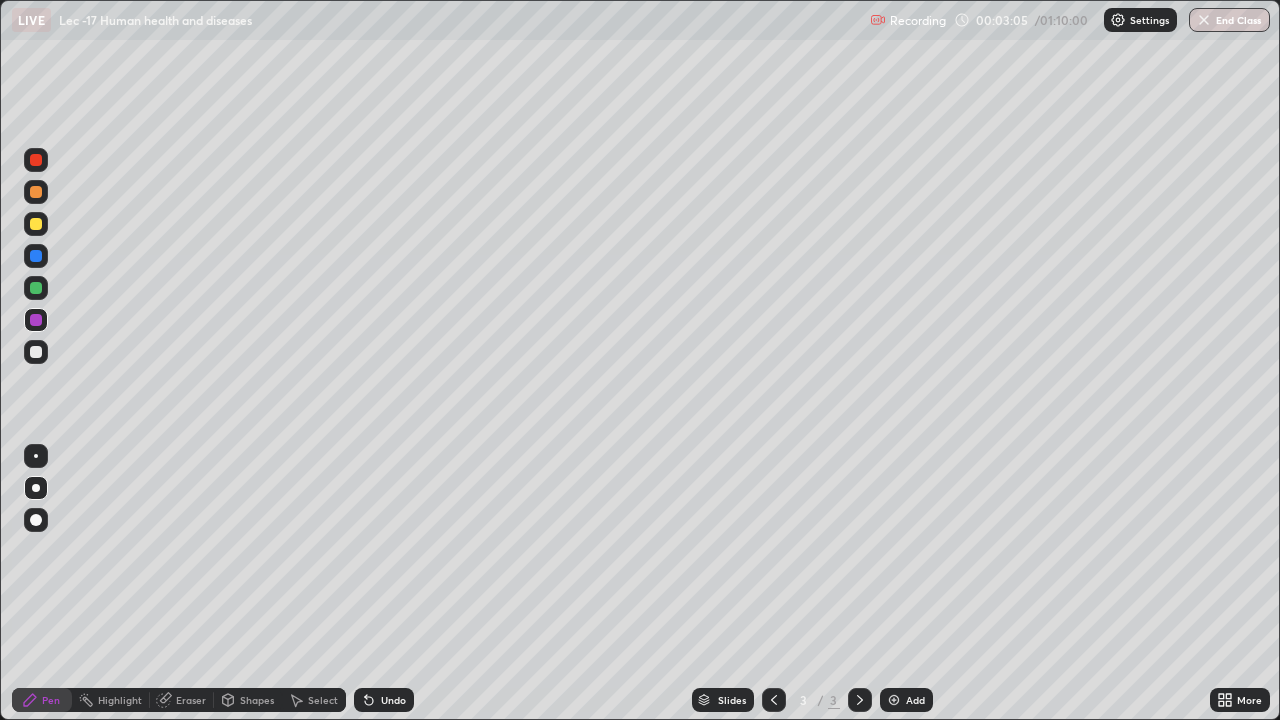 click at bounding box center [36, 352] 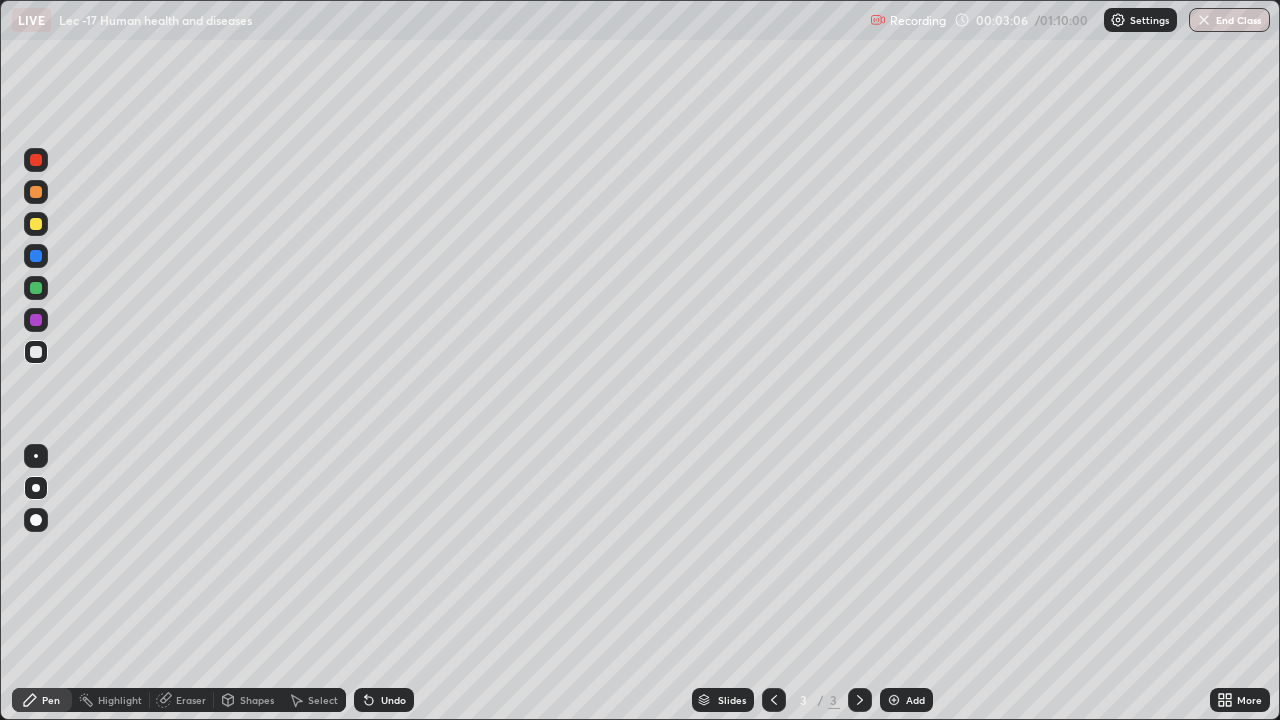 click at bounding box center [36, 456] 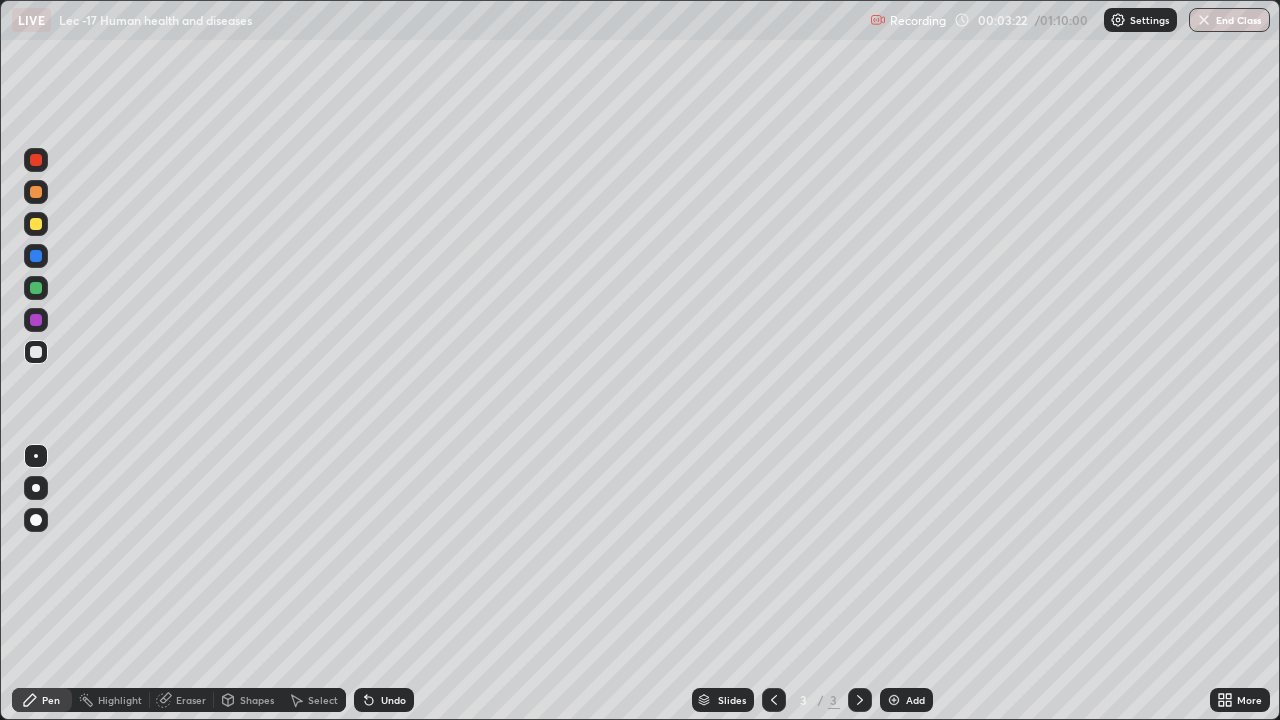 click 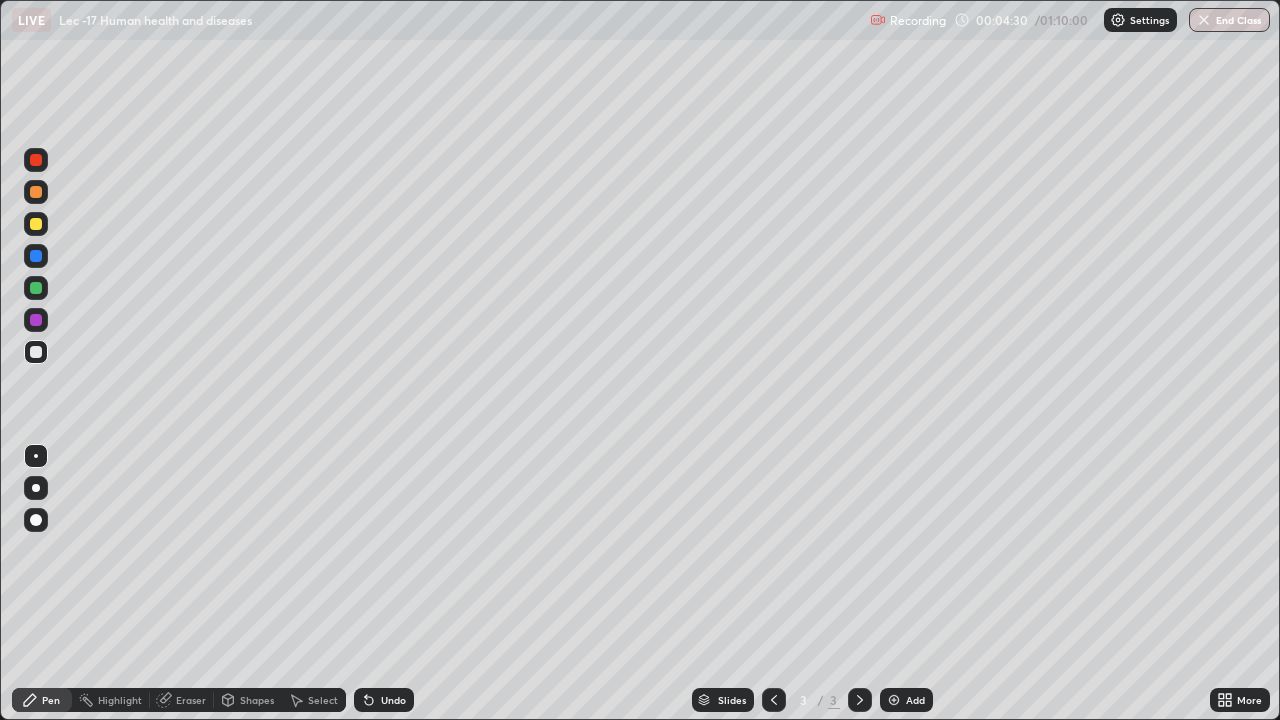 click 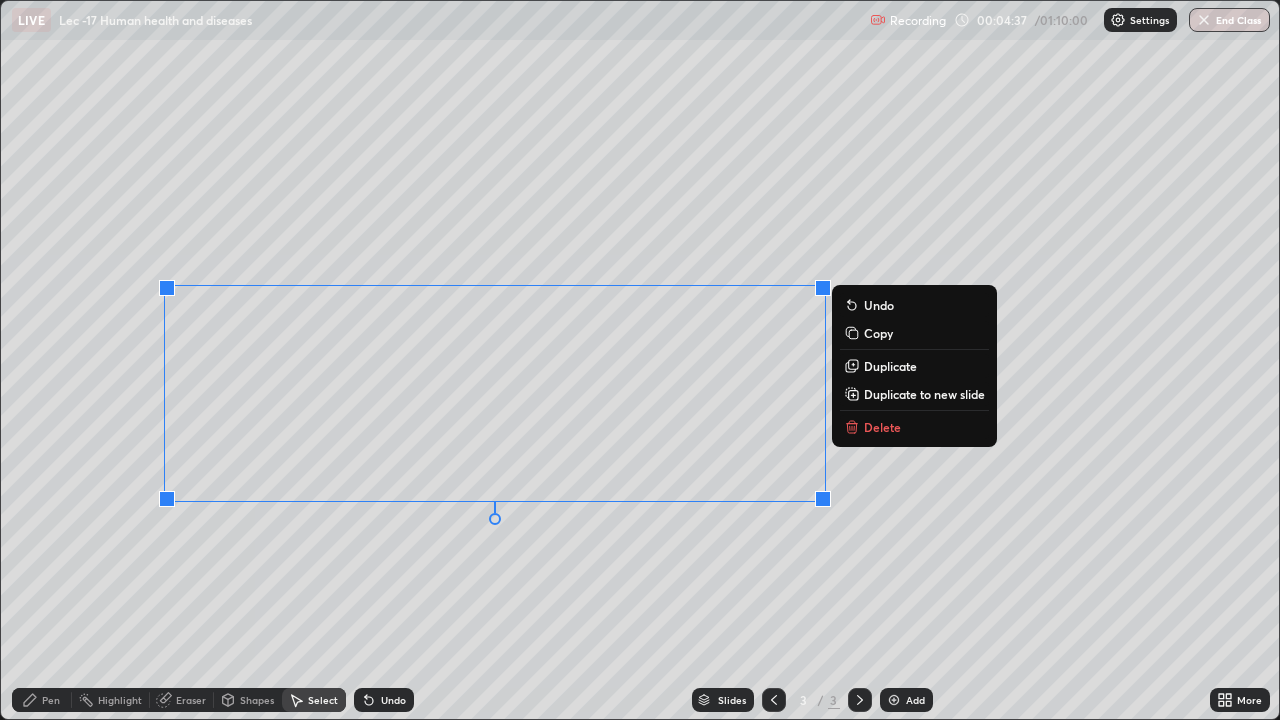 click on "0 ° Undo Copy Duplicate Duplicate to new slide Delete" at bounding box center [640, 360] 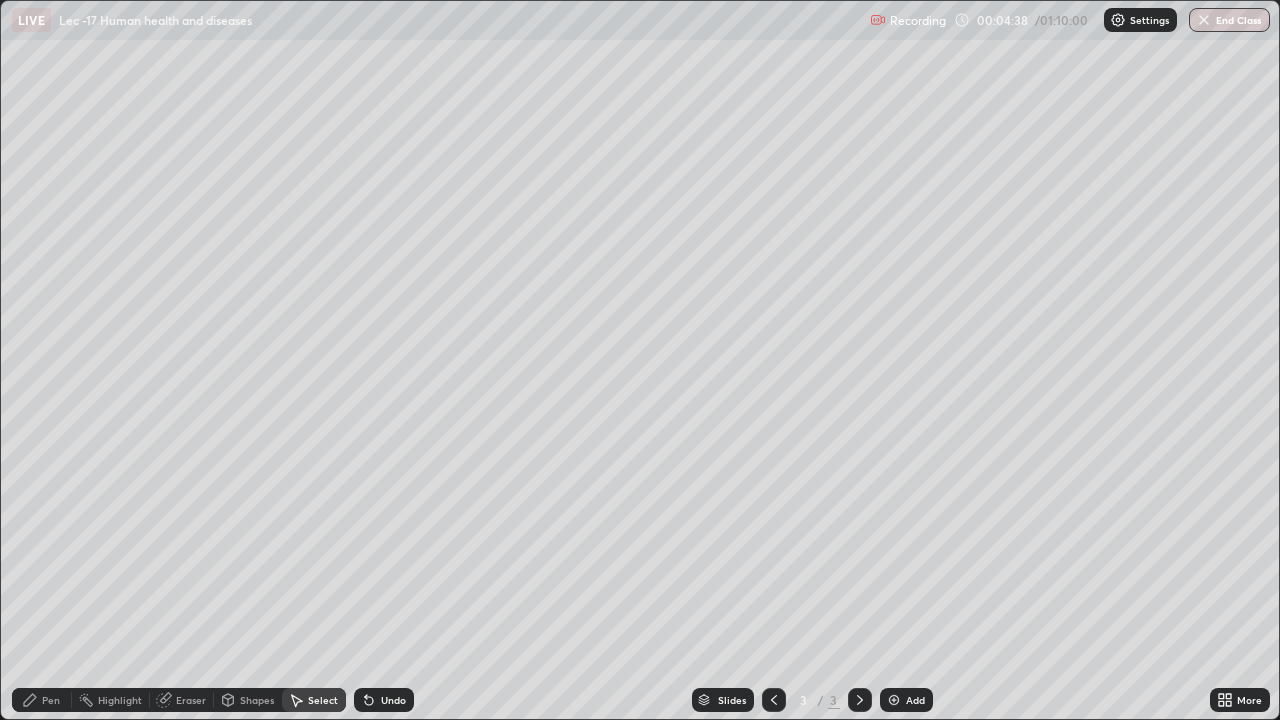 click on "Pen" at bounding box center [51, 700] 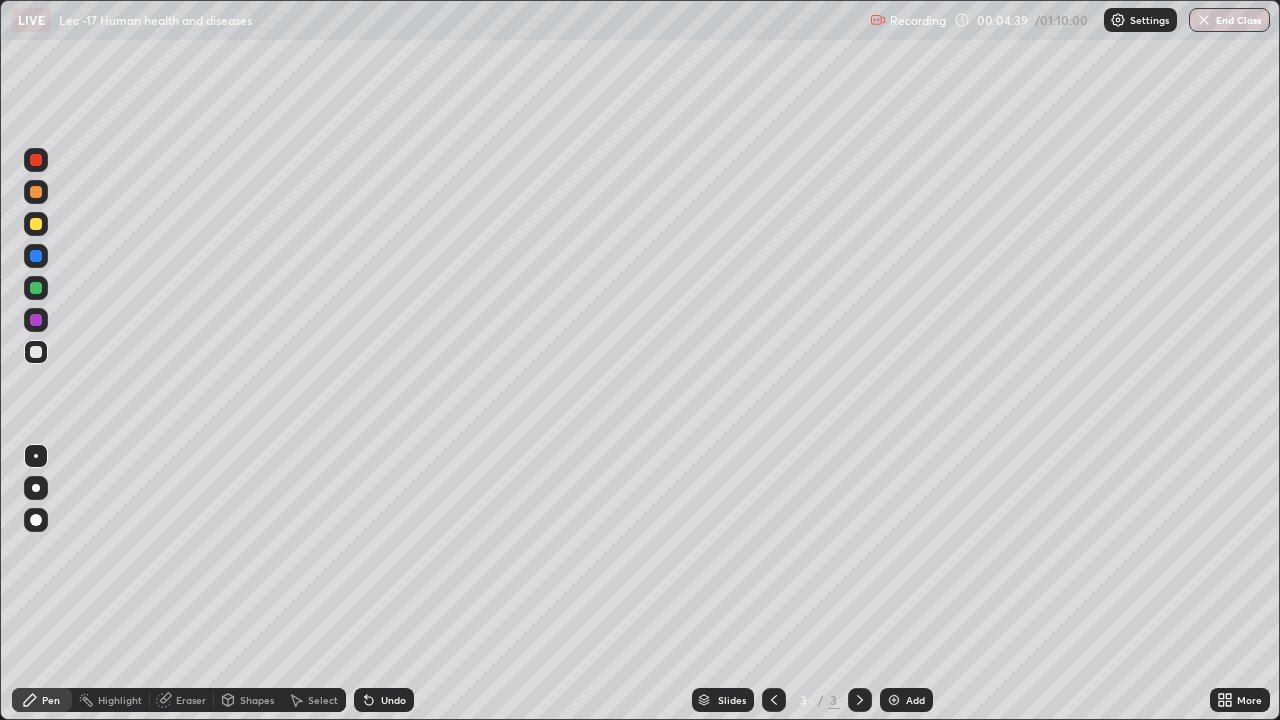 click at bounding box center [36, 320] 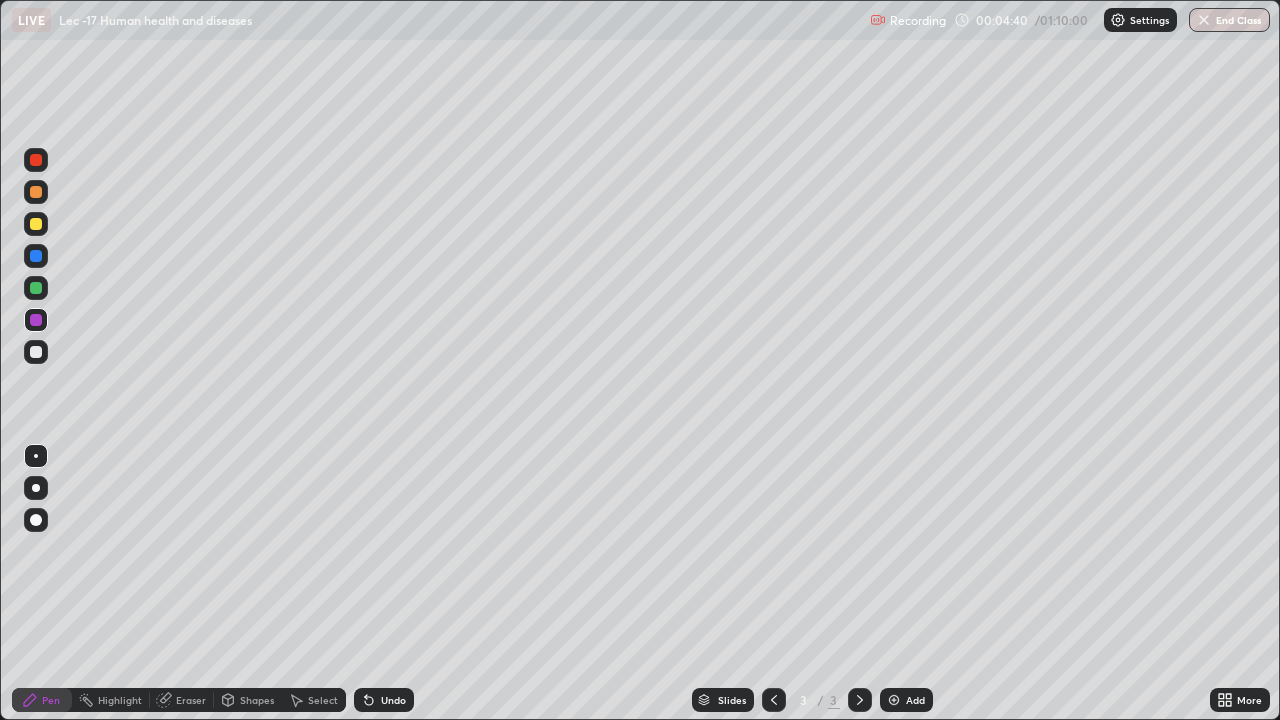click at bounding box center (36, 488) 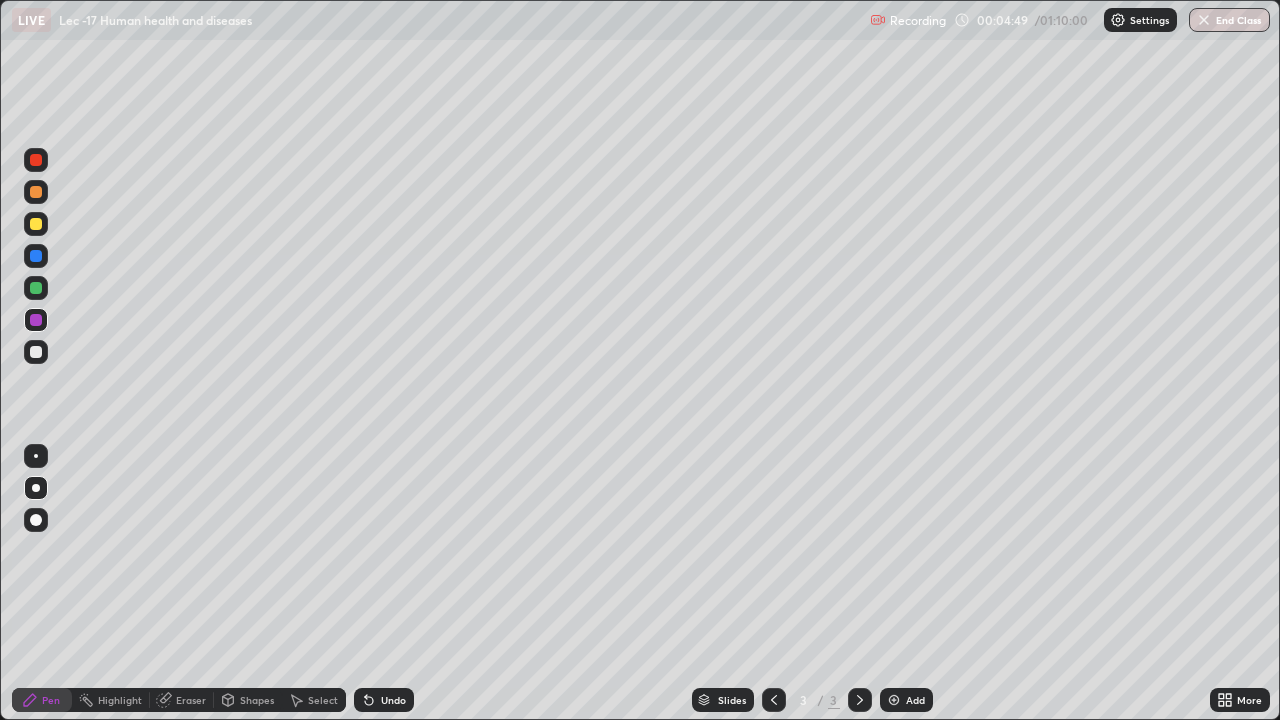 click at bounding box center (36, 352) 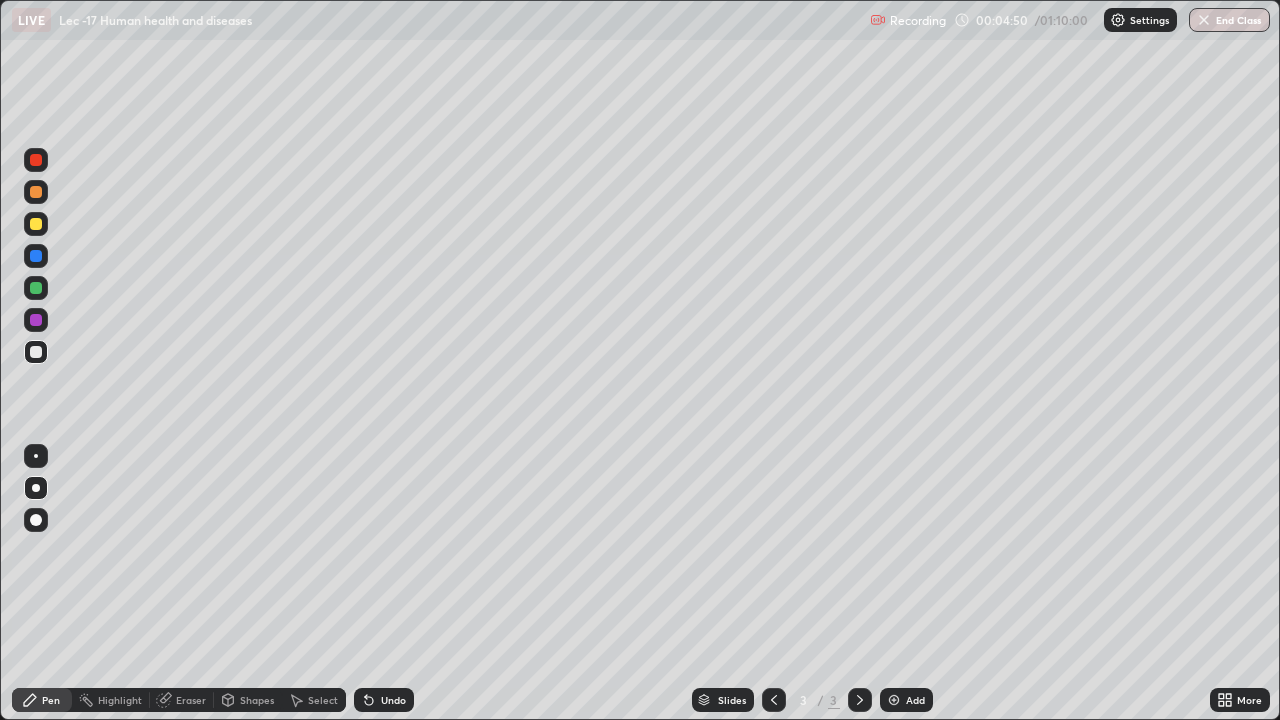 click at bounding box center (36, 456) 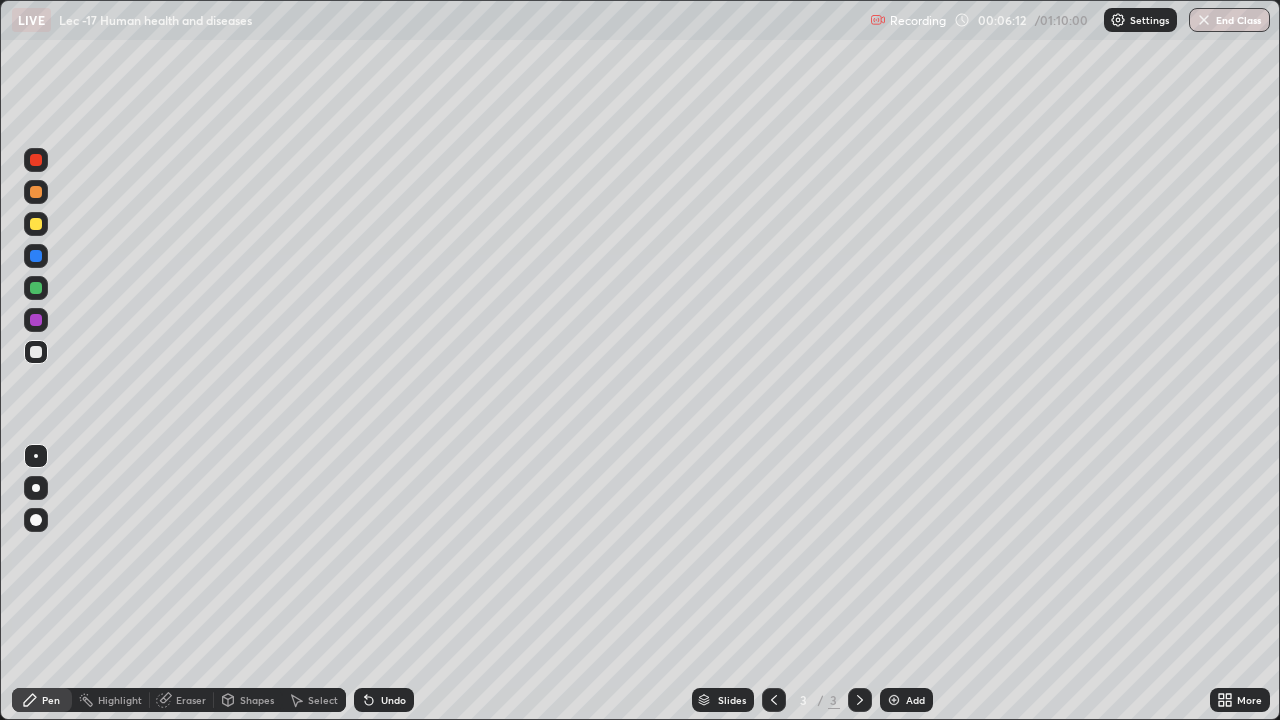 click 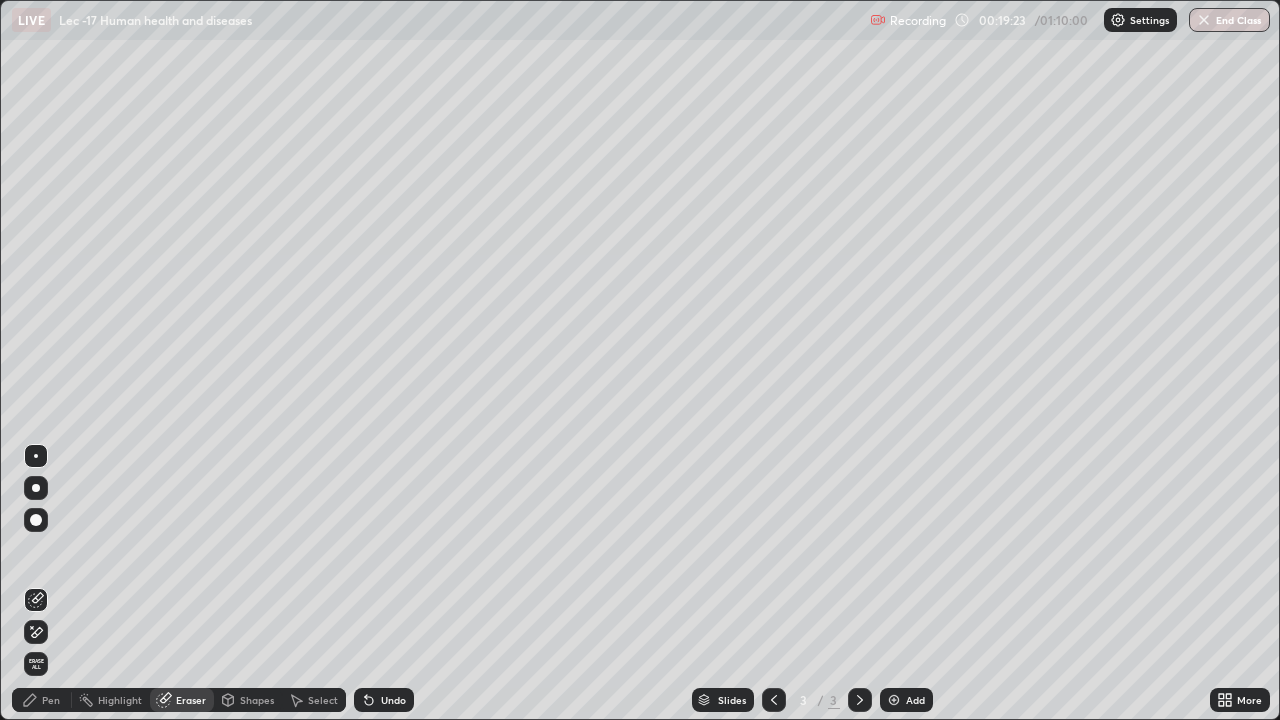 click at bounding box center (894, 700) 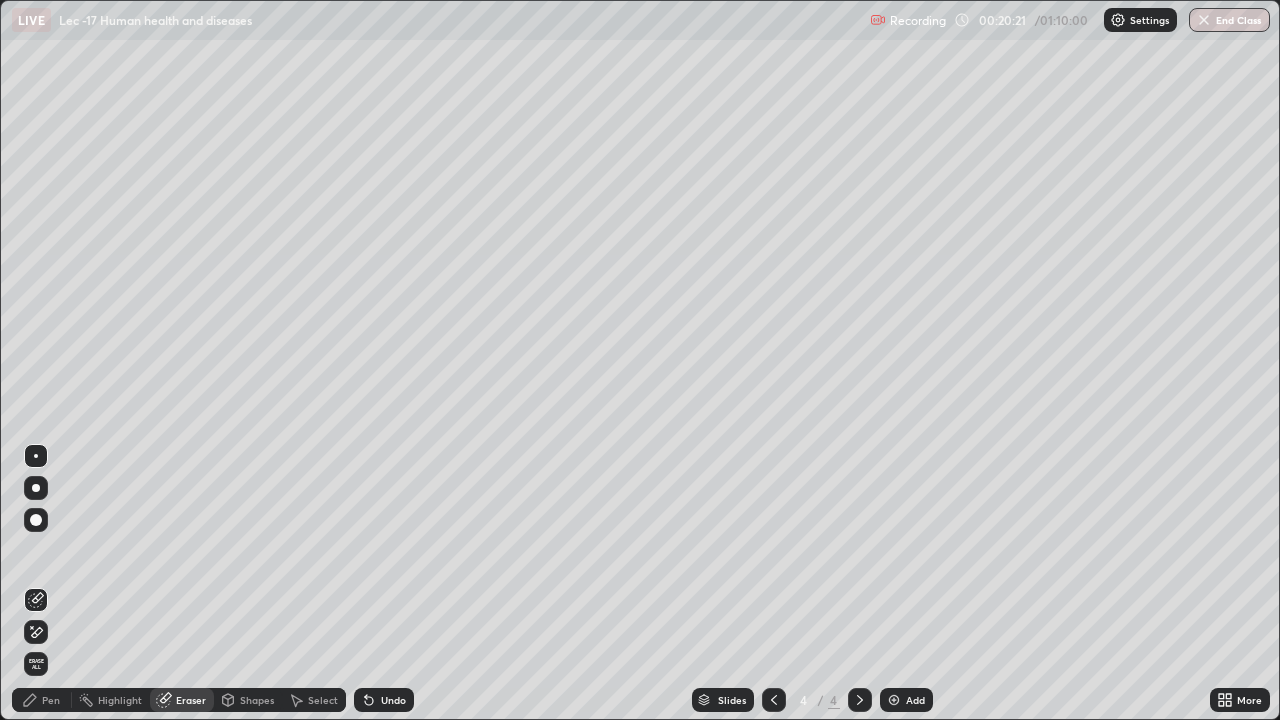 click on "Pen" at bounding box center (42, 700) 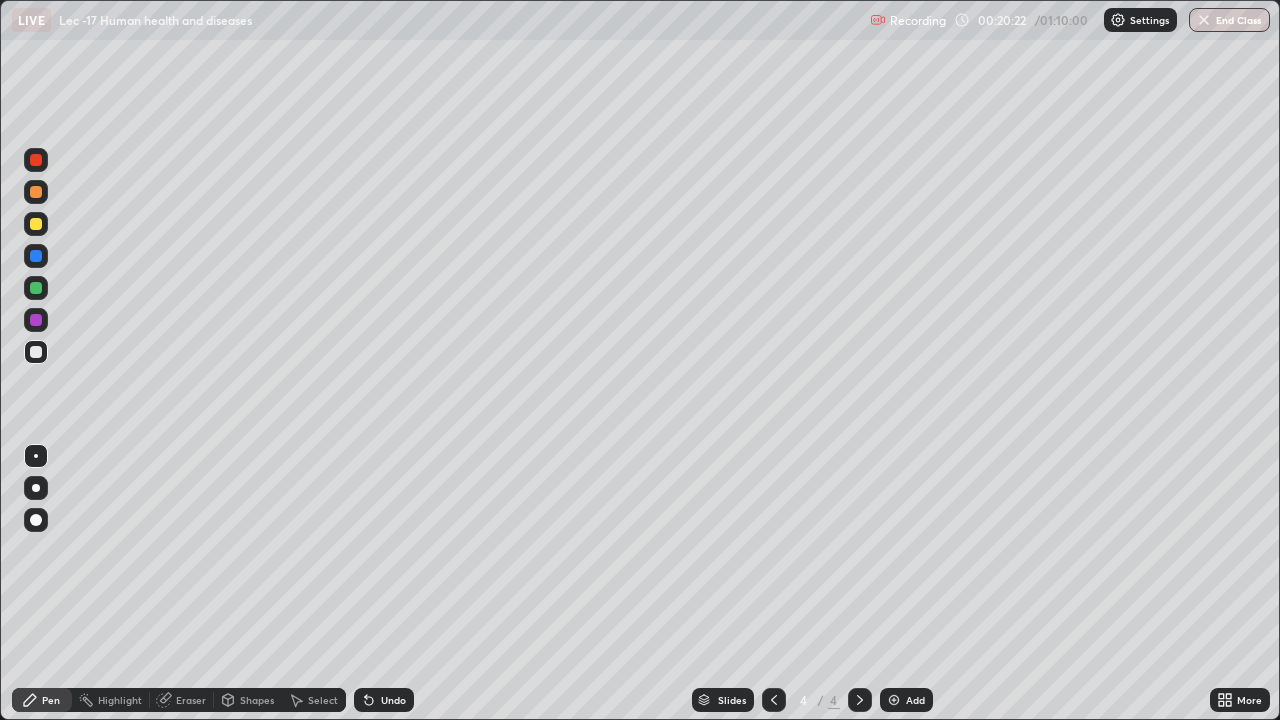 click at bounding box center [36, 224] 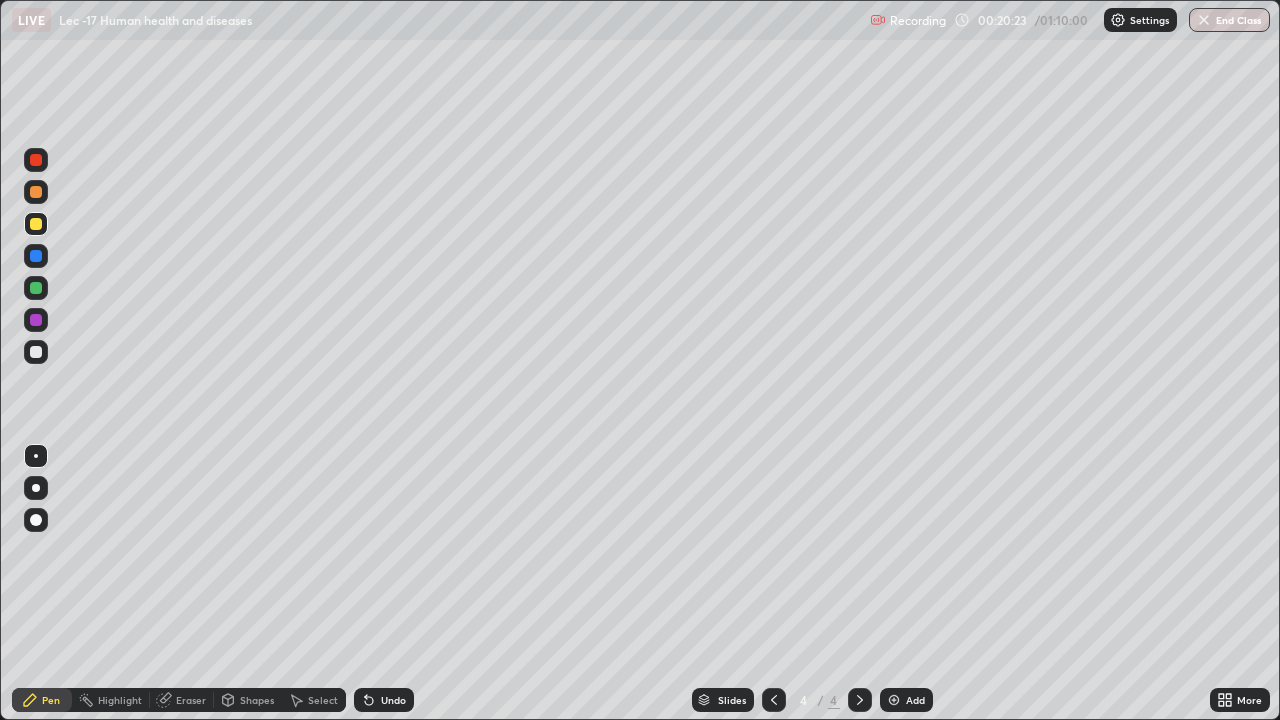click at bounding box center [36, 520] 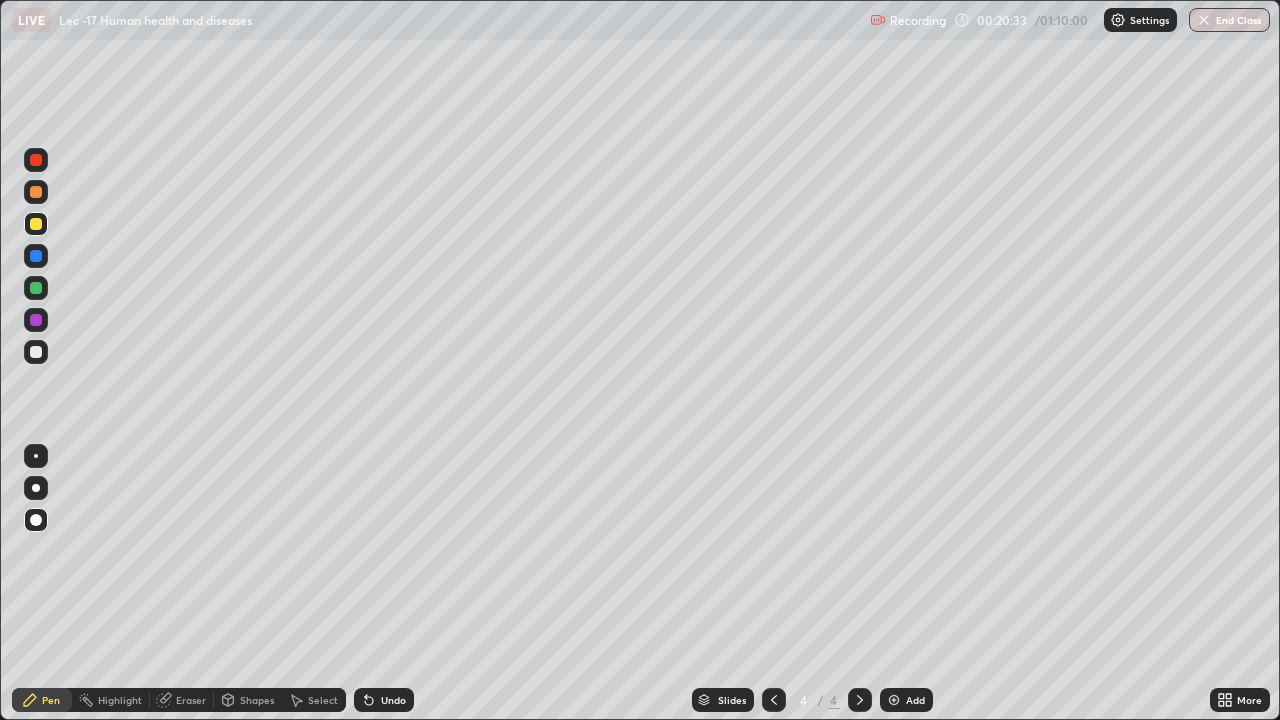 click on "Select" at bounding box center [314, 700] 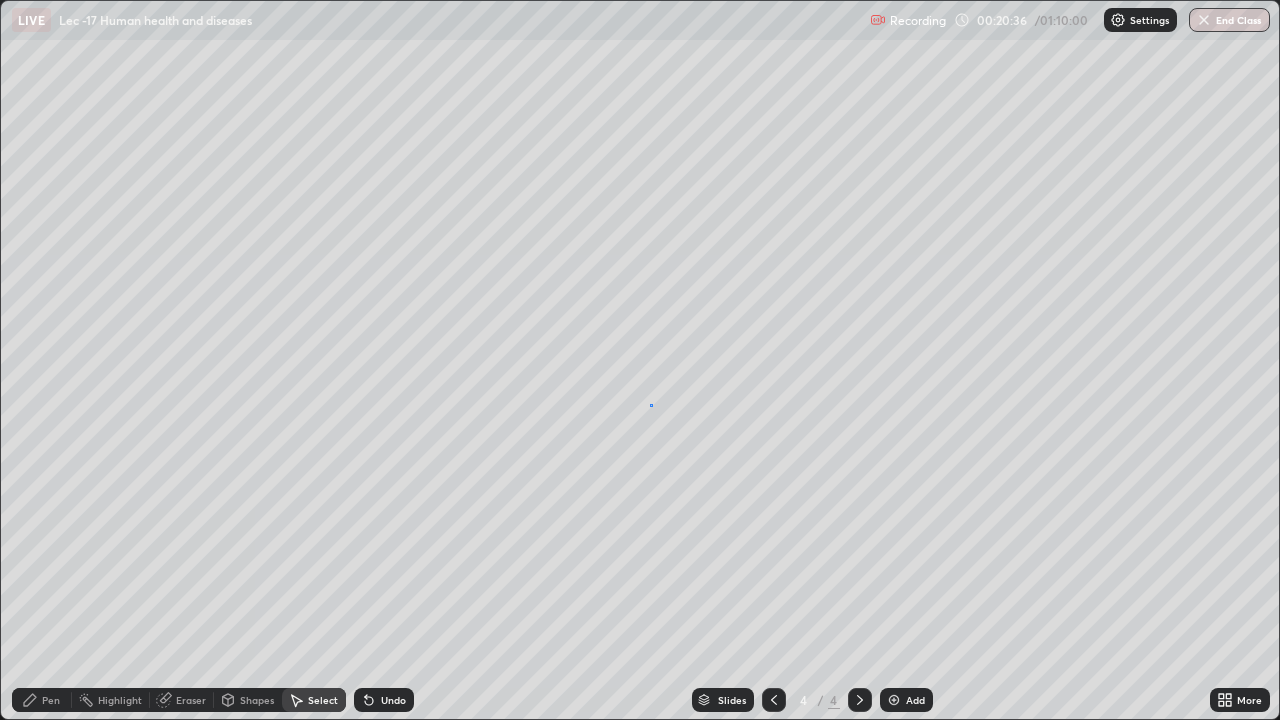 click on "0 ° Undo Copy Duplicate Duplicate to new slide Delete" at bounding box center [640, 360] 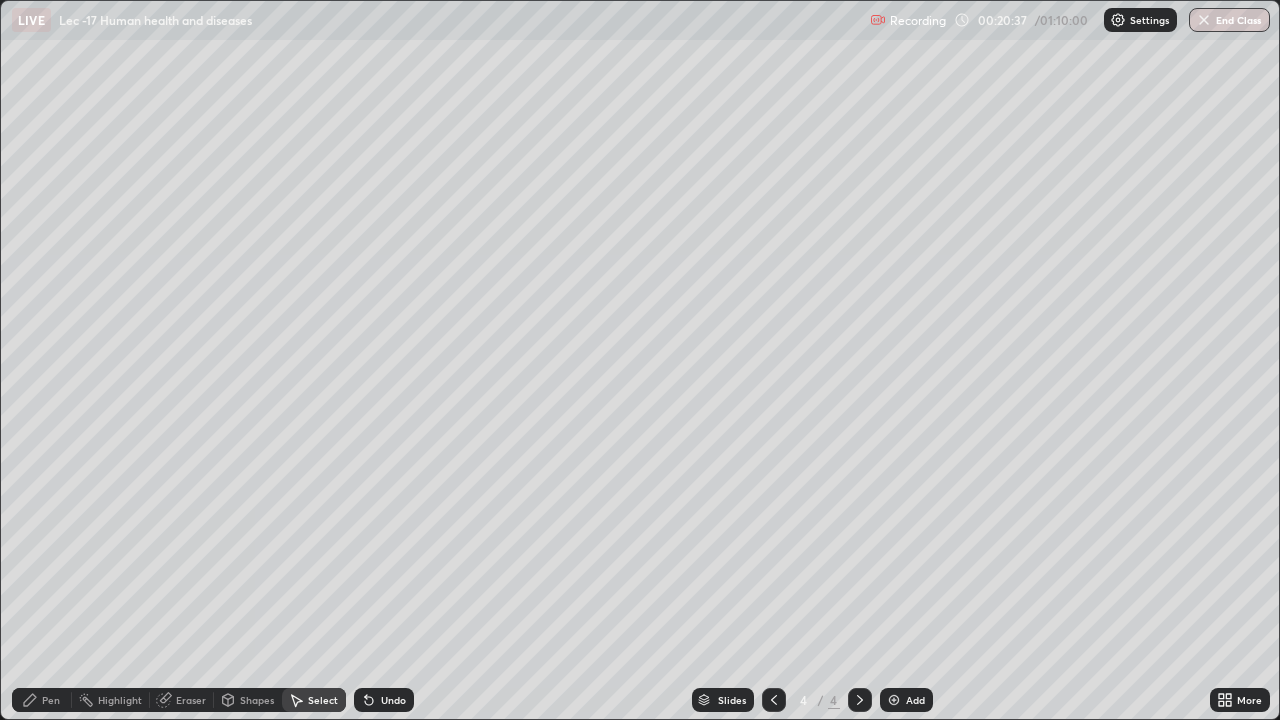 click 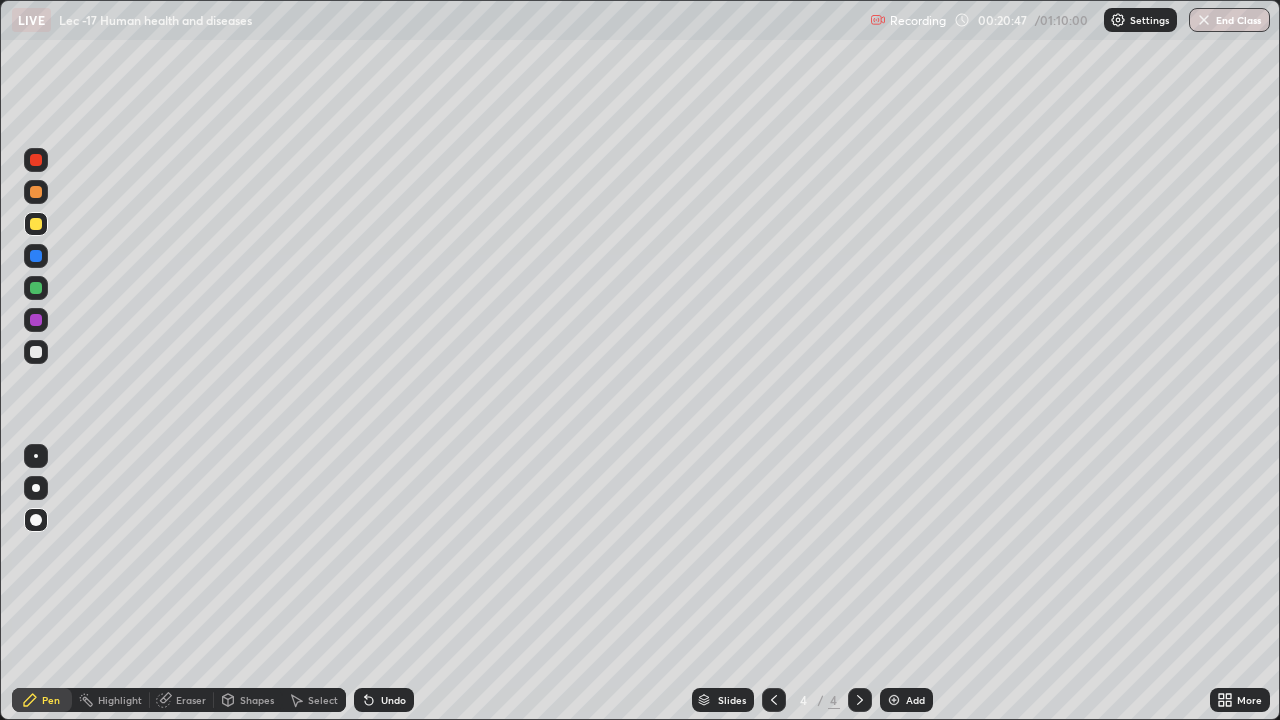 click at bounding box center (36, 352) 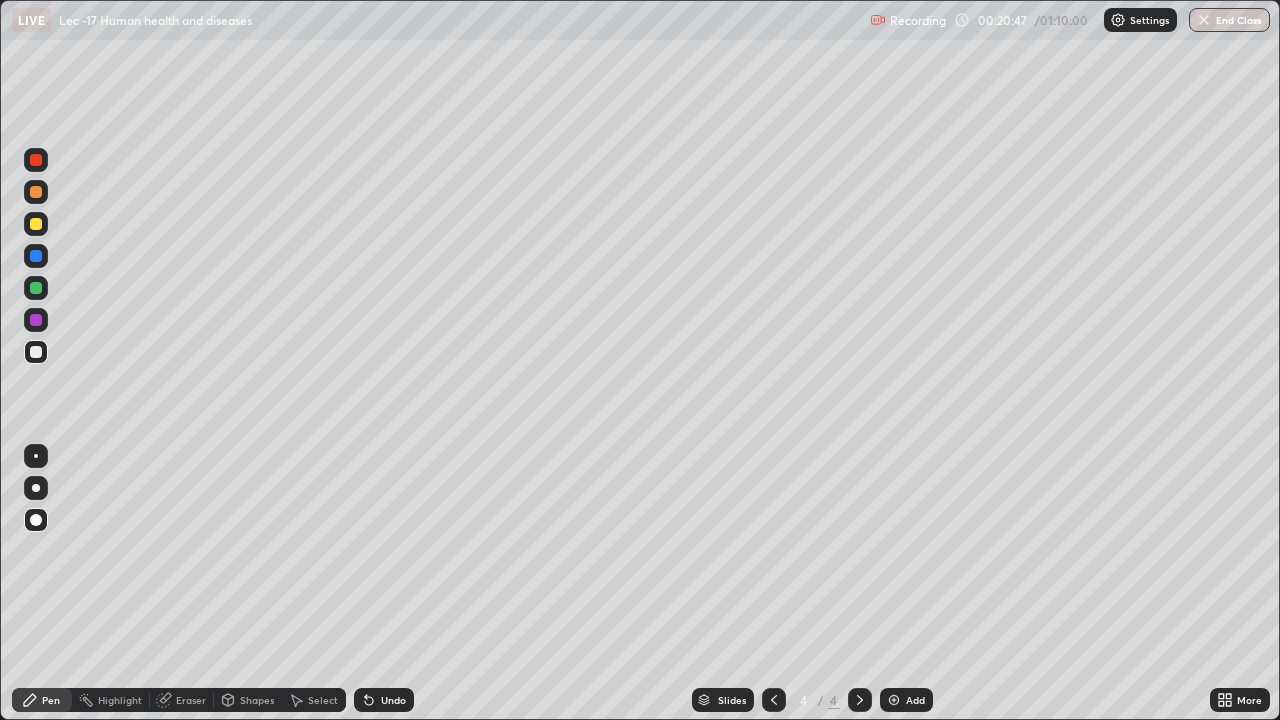 click at bounding box center (36, 488) 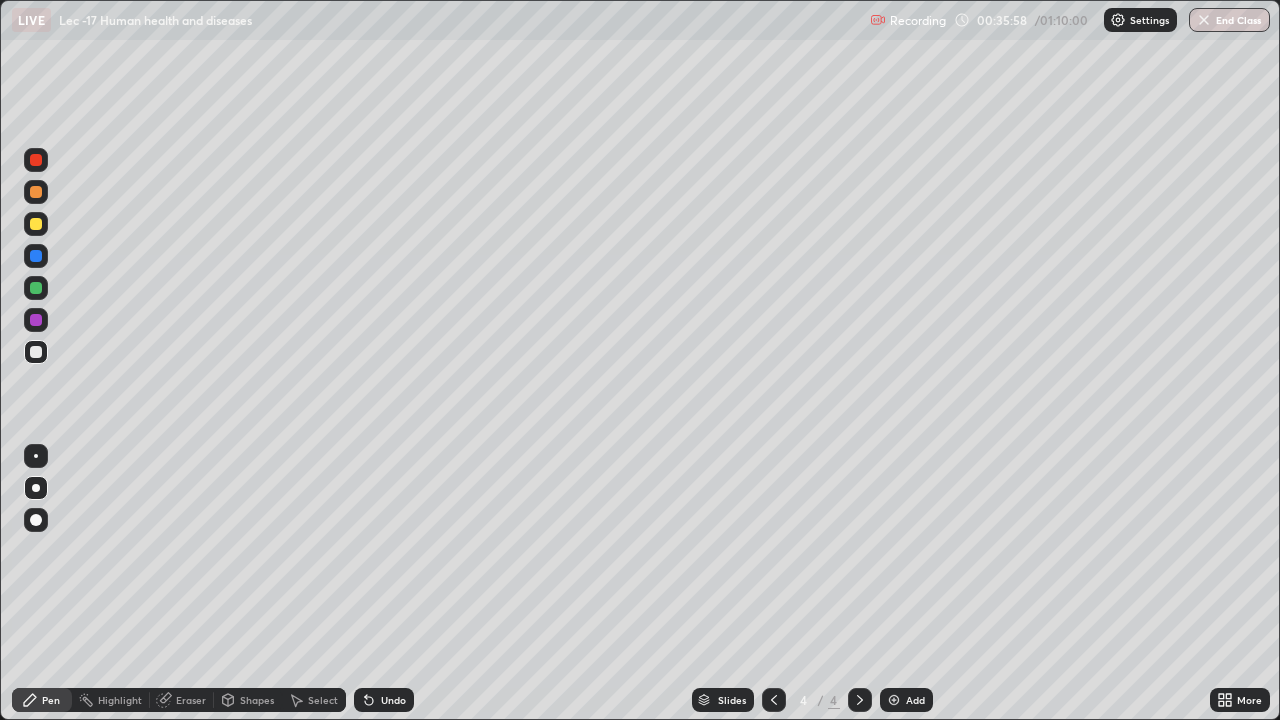 click on "Add" at bounding box center [906, 700] 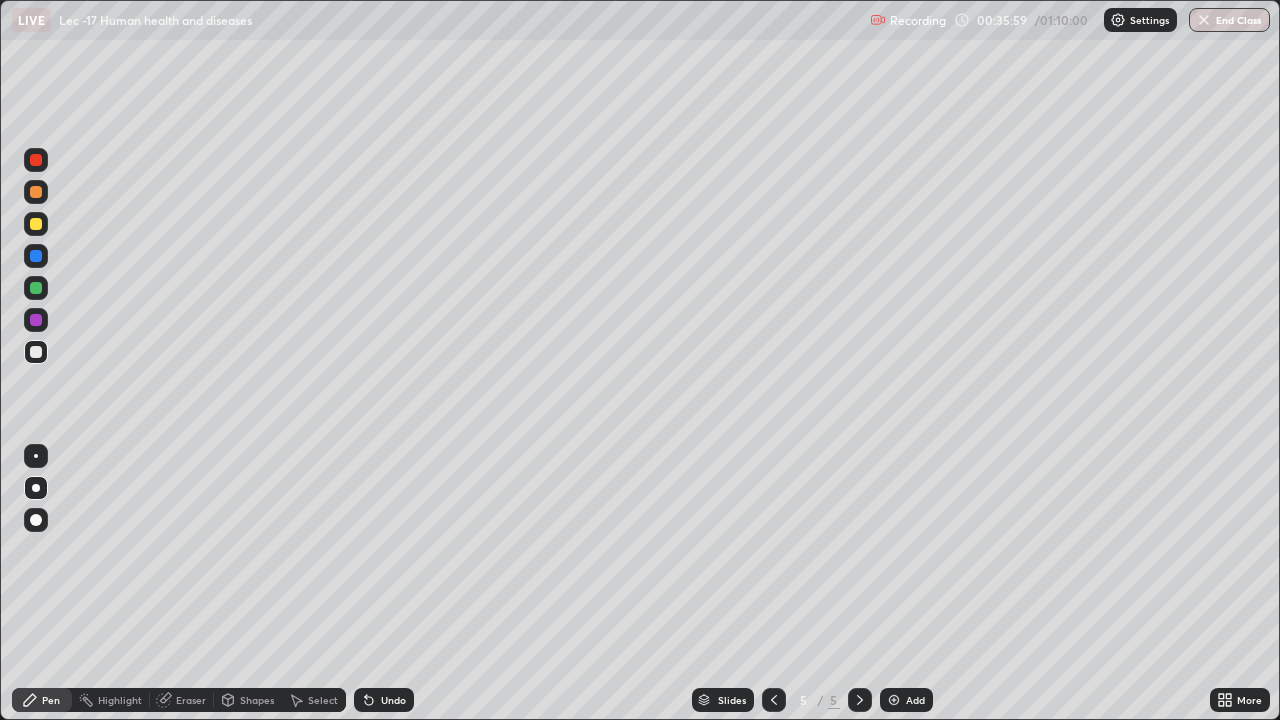 click on "Slides 5 / 5 Add" at bounding box center [812, 700] 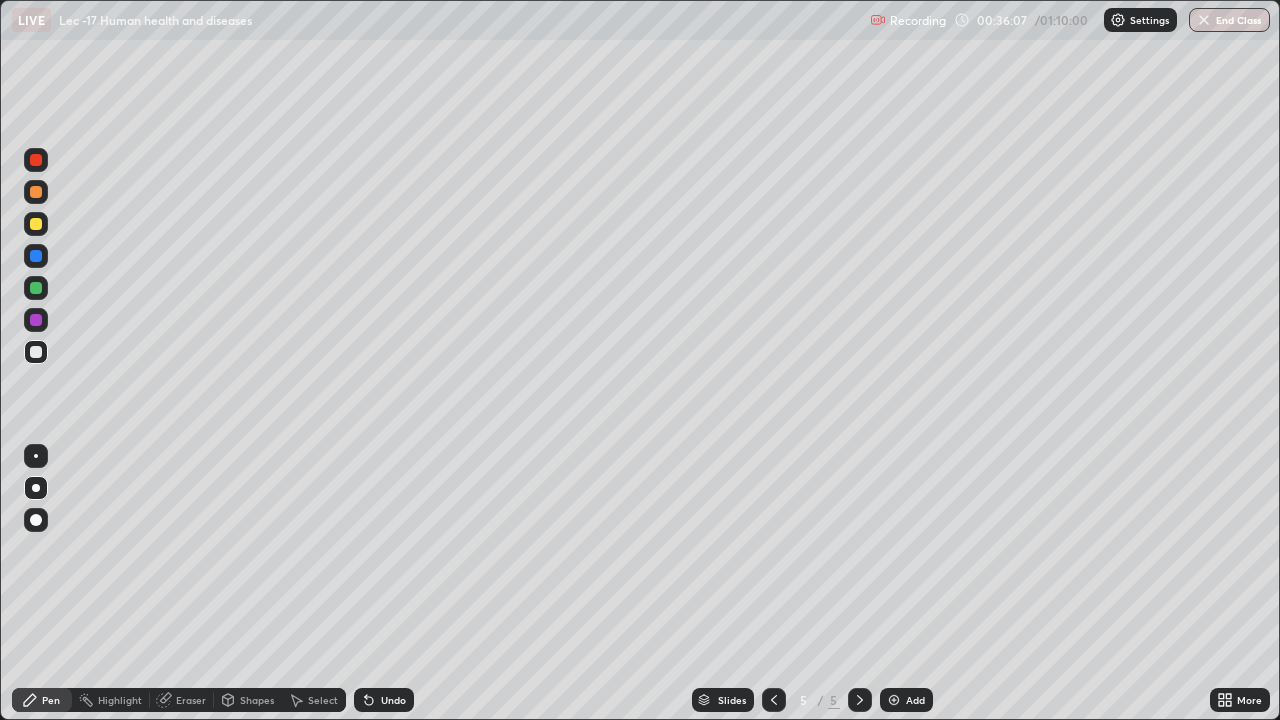 click at bounding box center (36, 256) 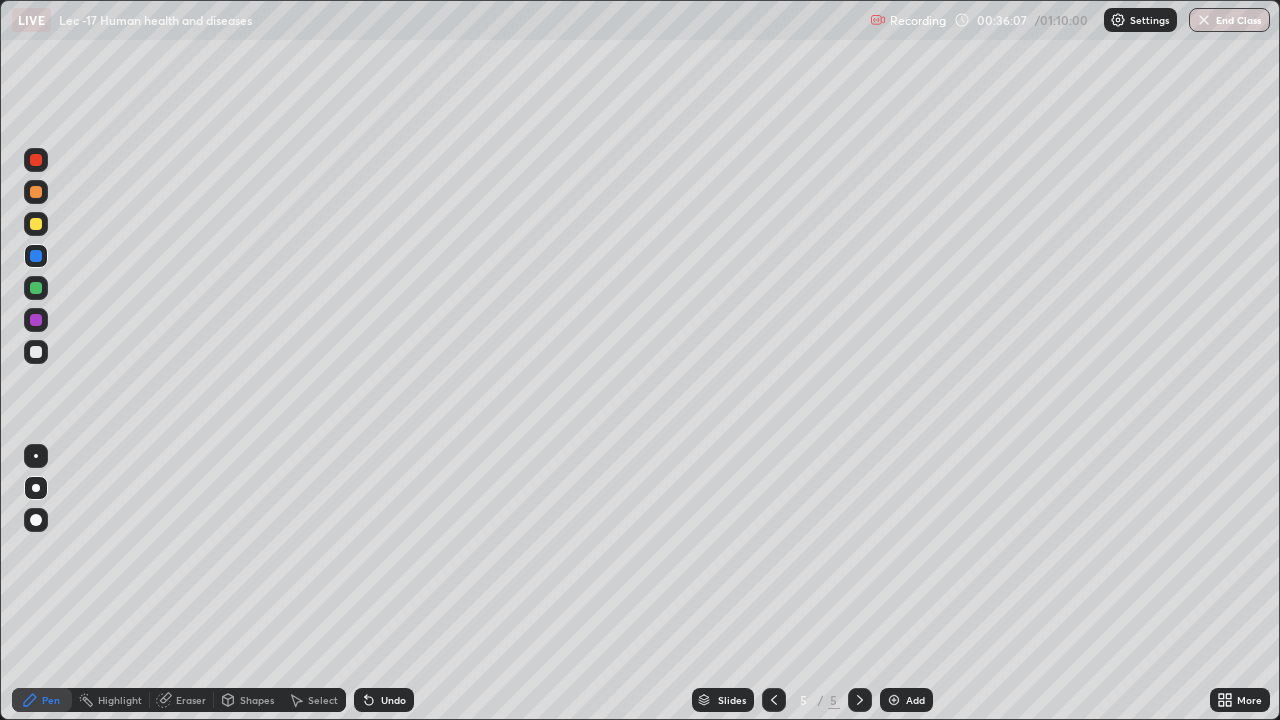 click at bounding box center [36, 224] 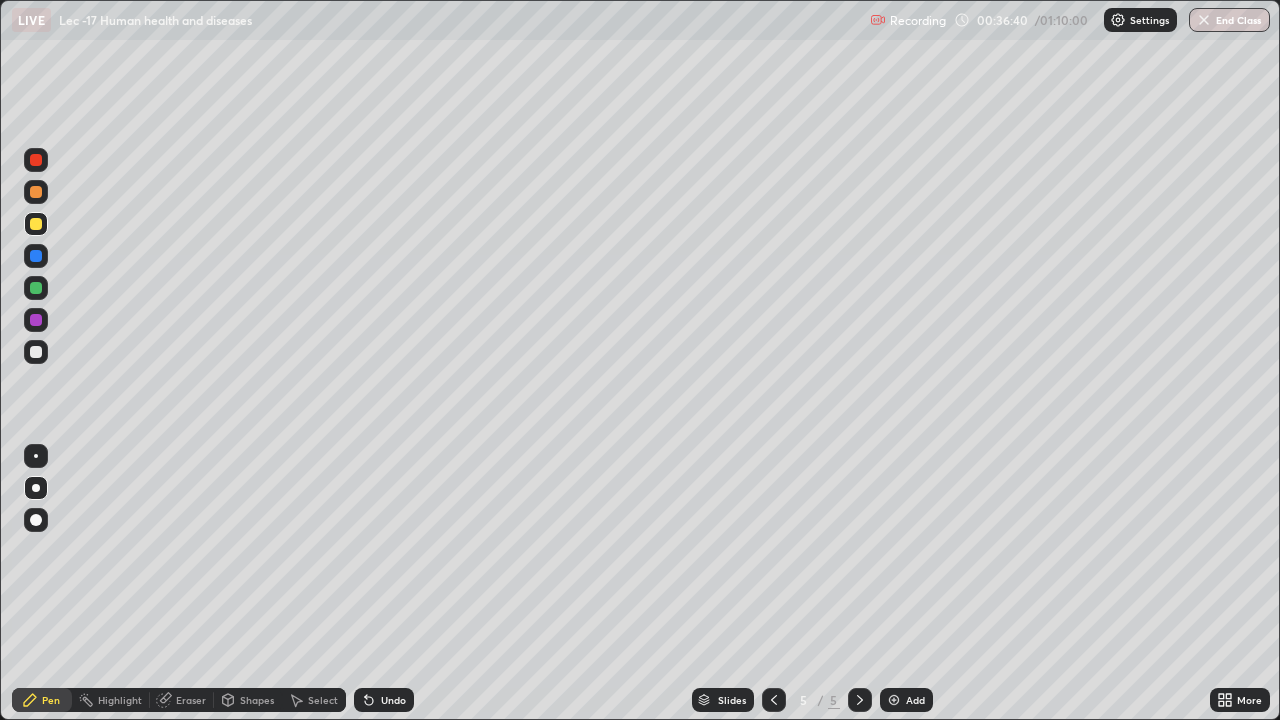 click at bounding box center (36, 352) 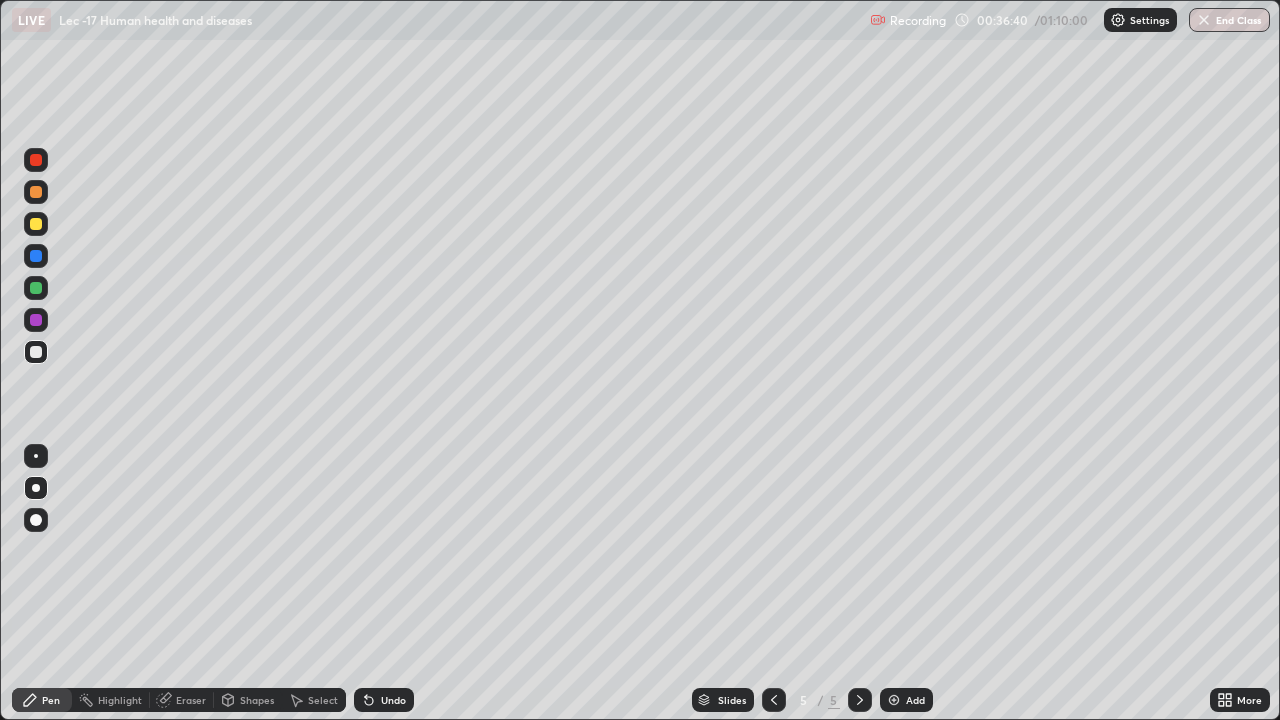 click at bounding box center [36, 456] 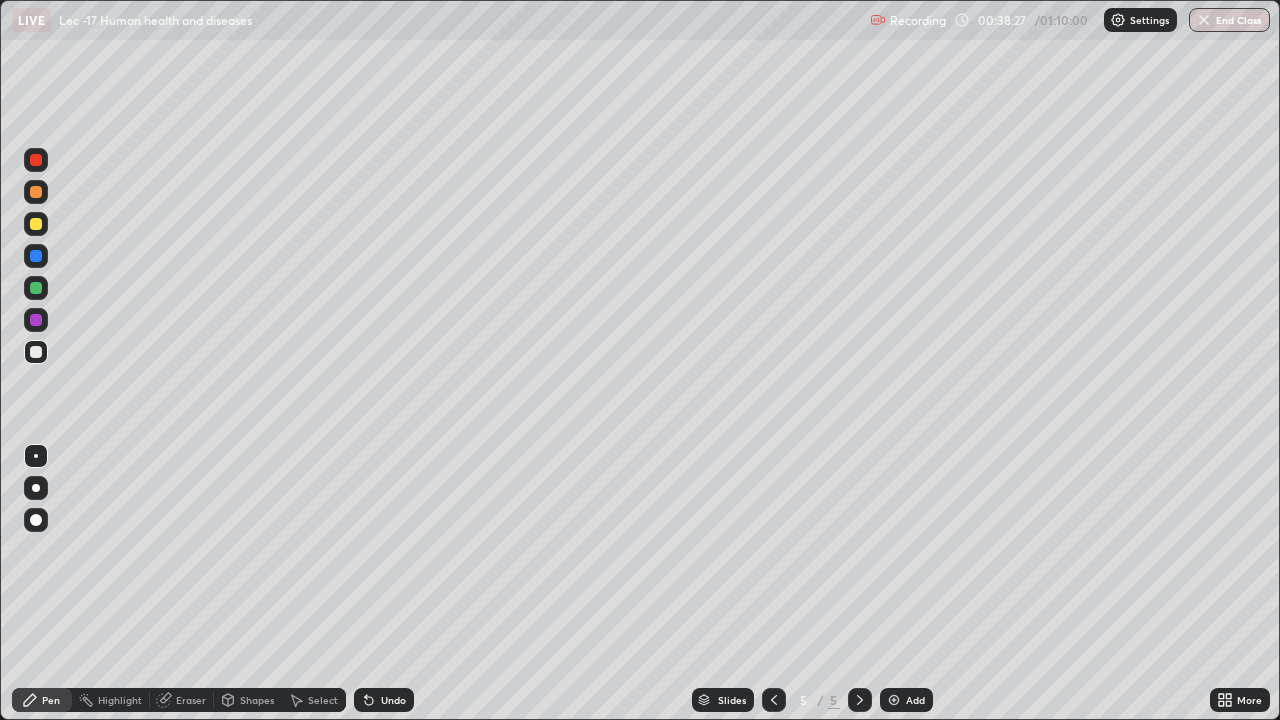 click 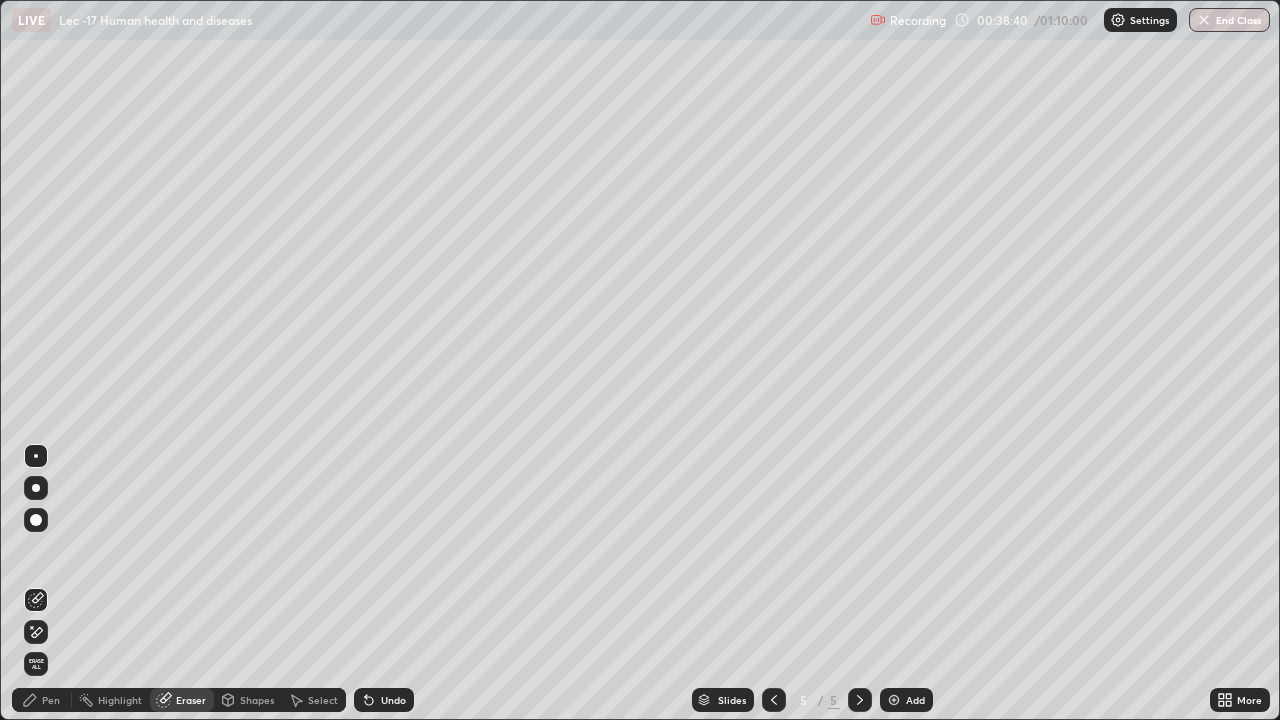 click on "Pen" at bounding box center [42, 700] 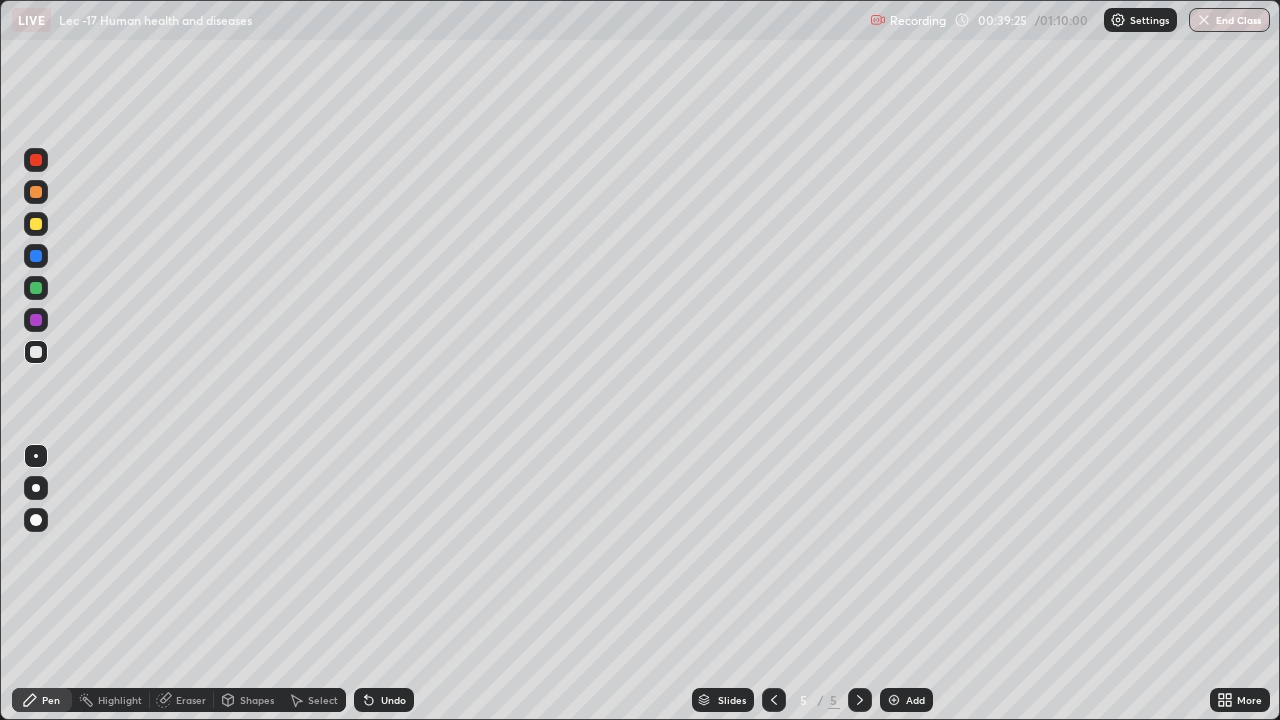 click on "Eraser" at bounding box center (191, 700) 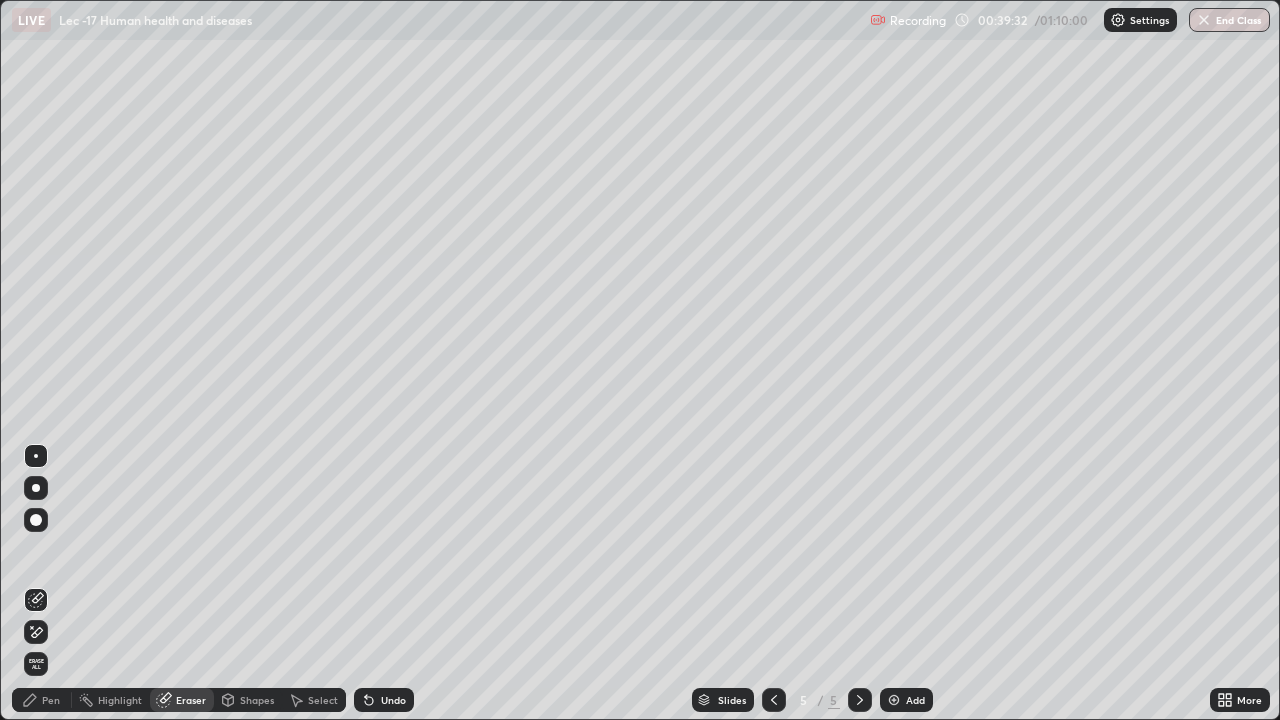 click on "Pen" at bounding box center [51, 700] 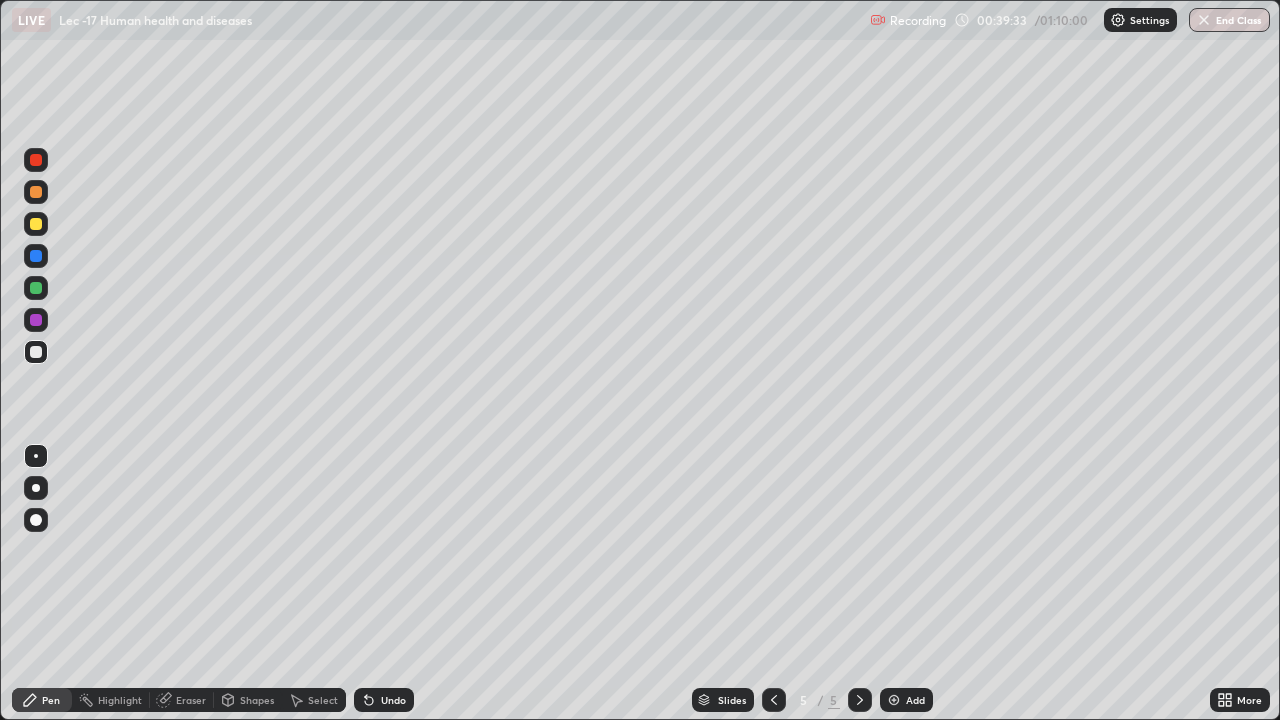 click at bounding box center (36, 320) 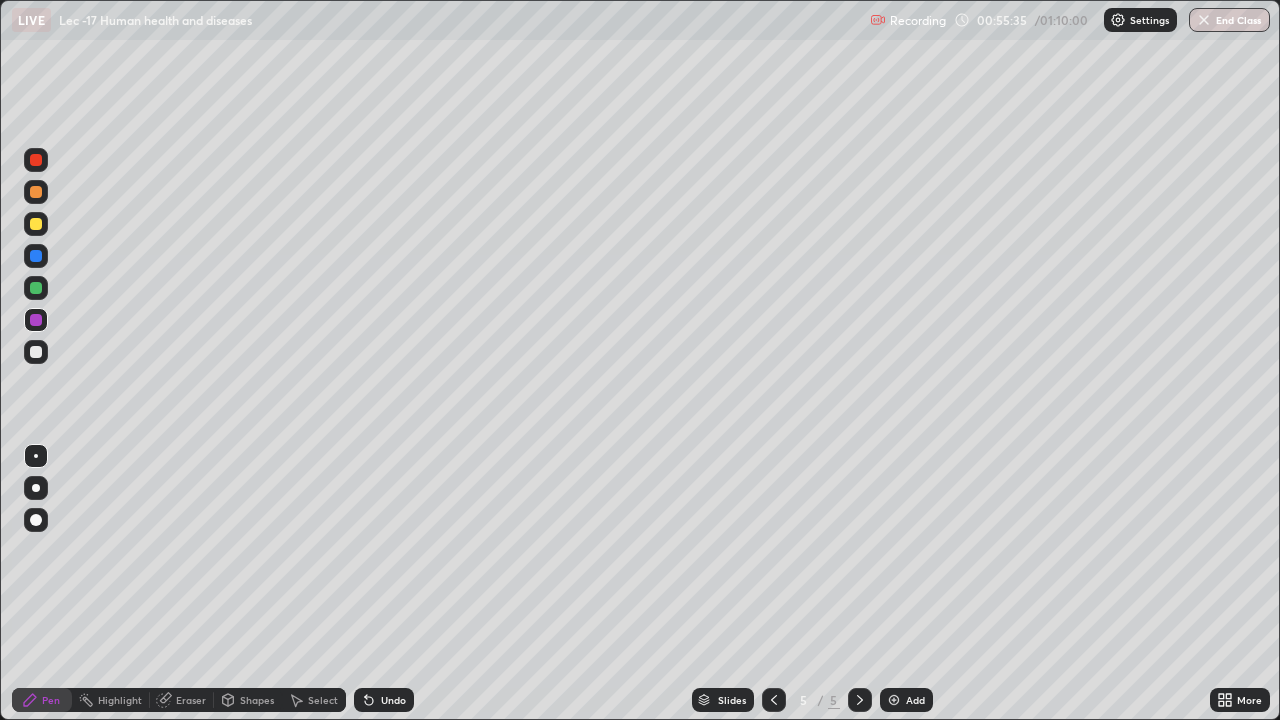 click at bounding box center (894, 700) 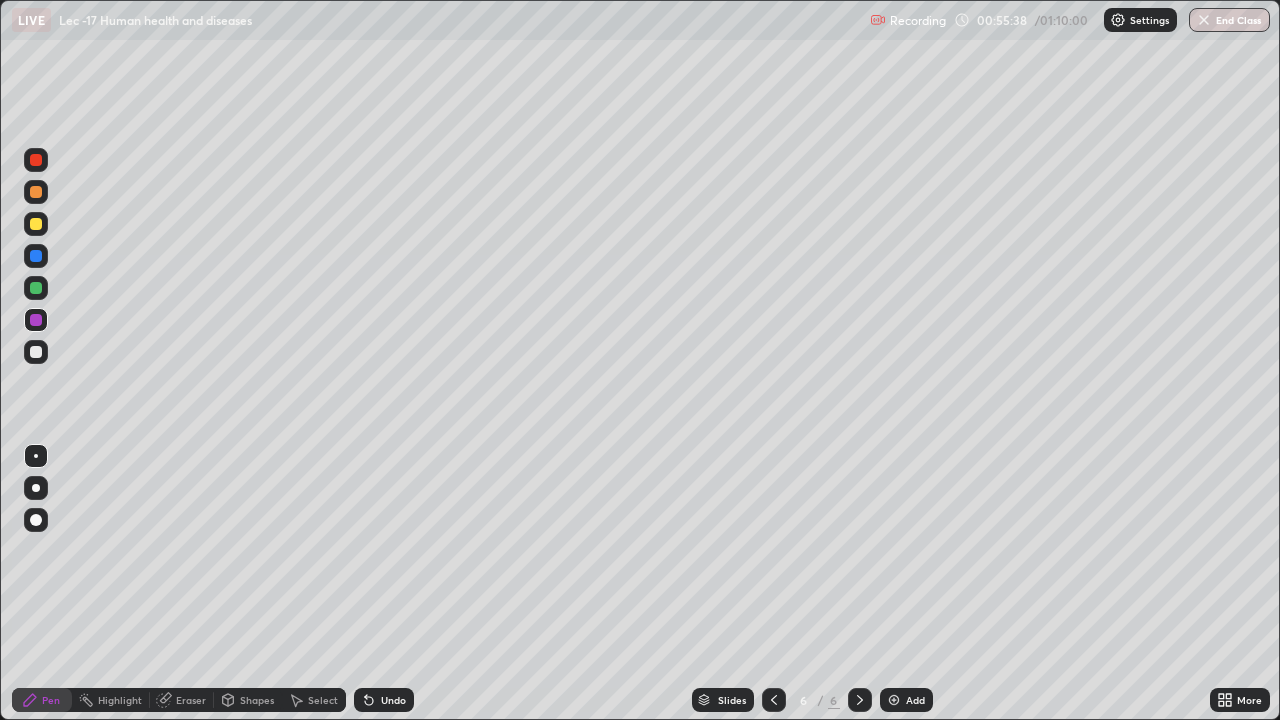 click at bounding box center [36, 224] 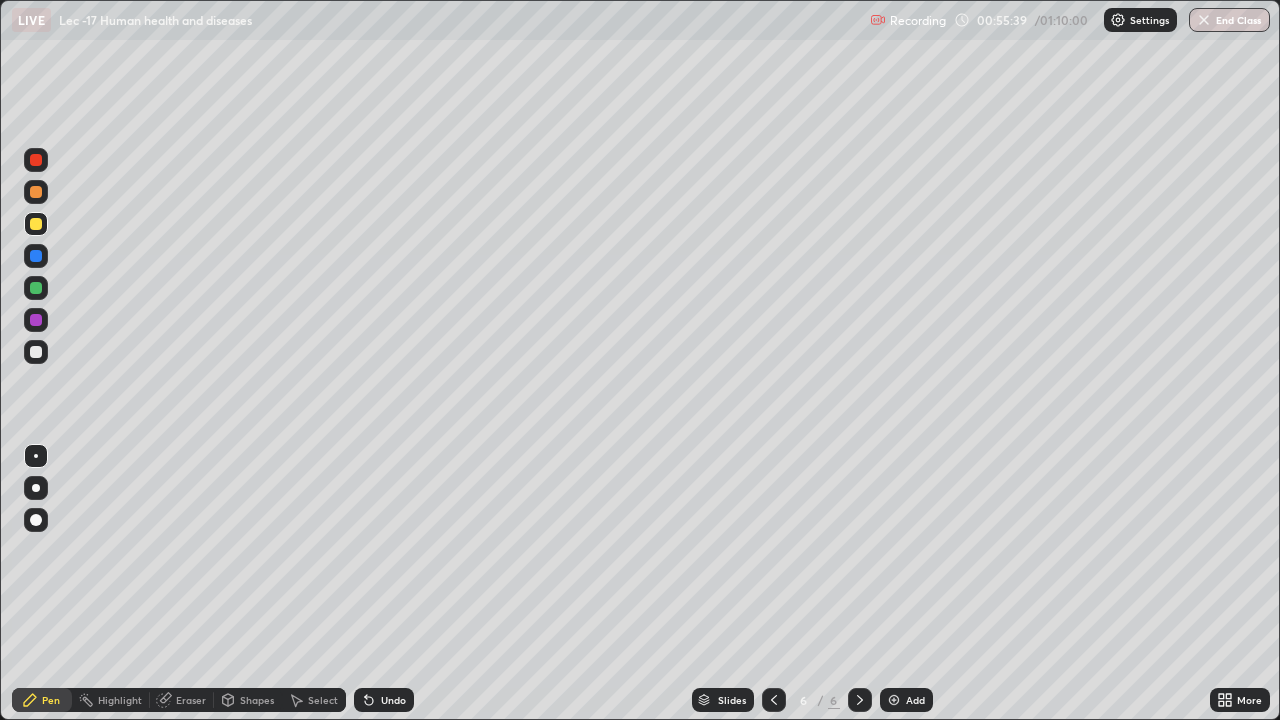 click at bounding box center [36, 520] 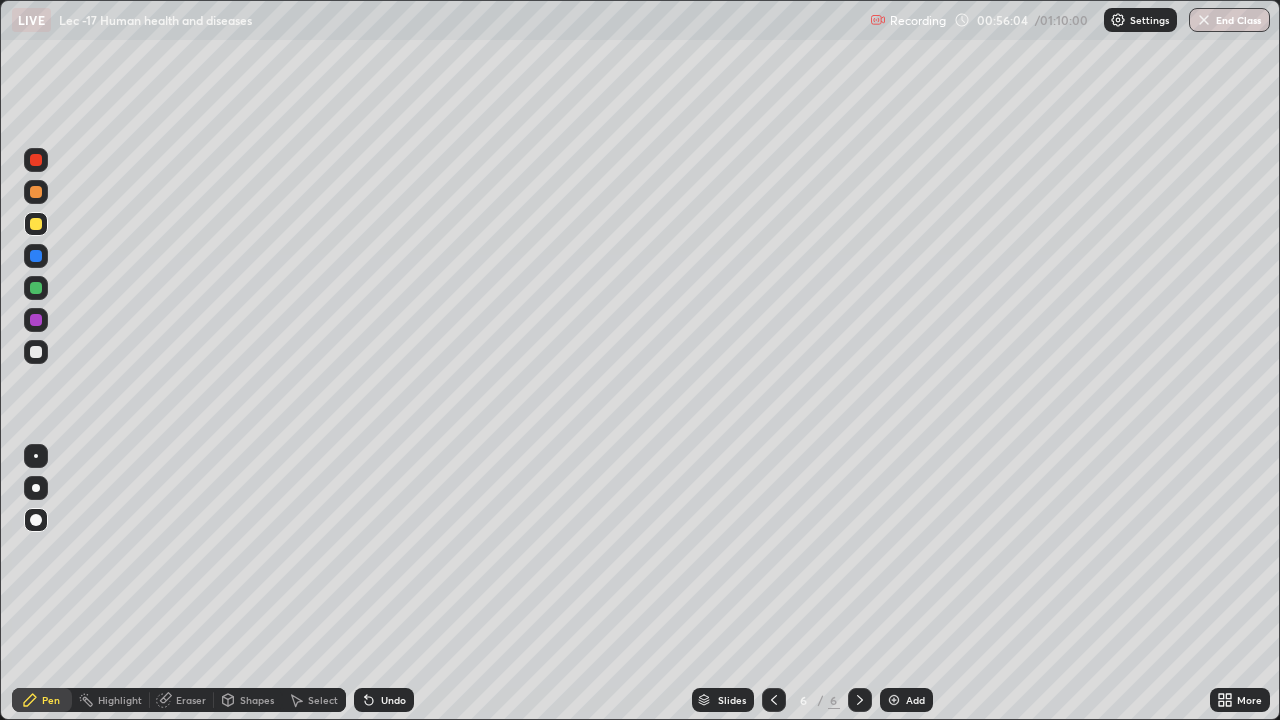 click on "Select" at bounding box center [323, 700] 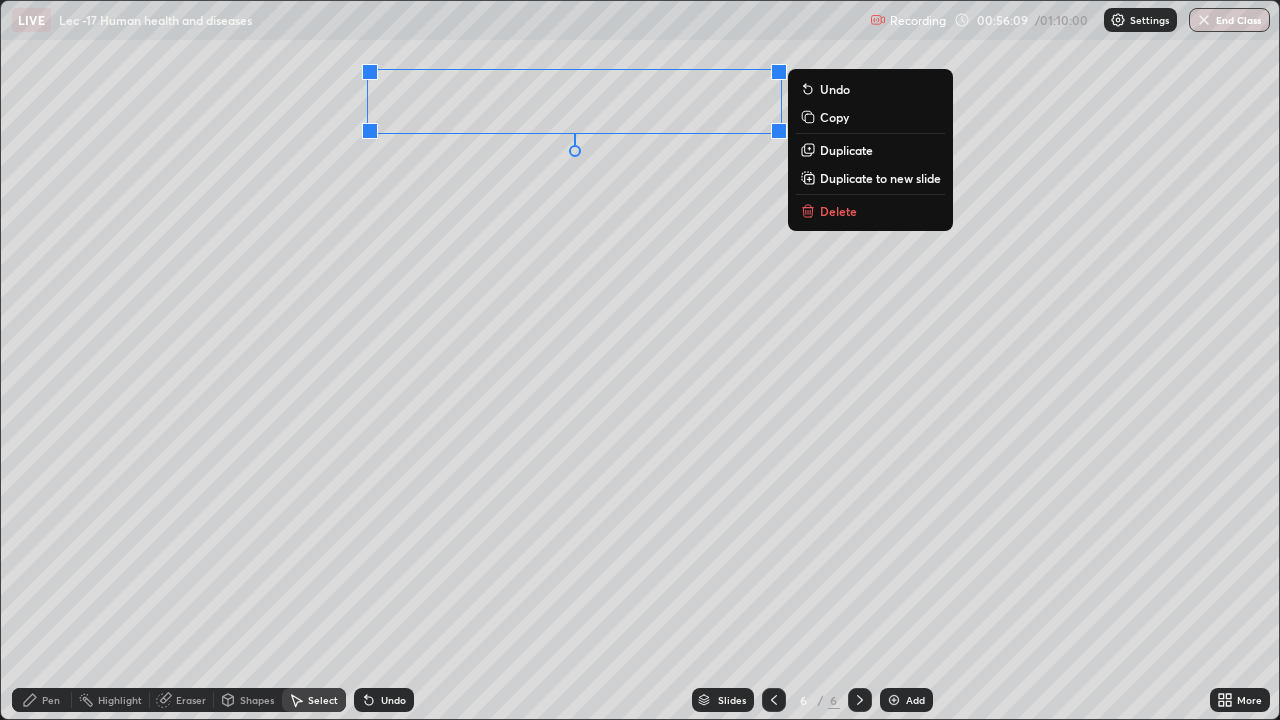 click on "0 ° Undo Copy Duplicate Duplicate to new slide Delete" at bounding box center [640, 360] 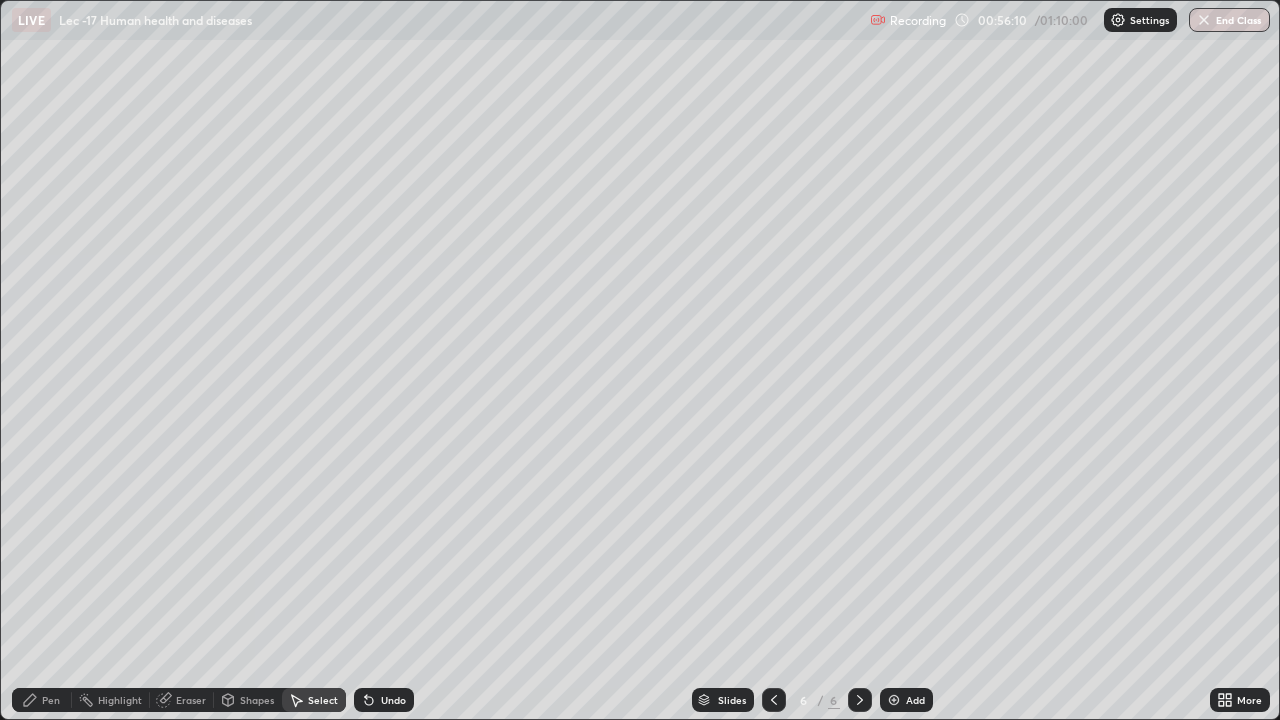 click on "Pen" at bounding box center (51, 700) 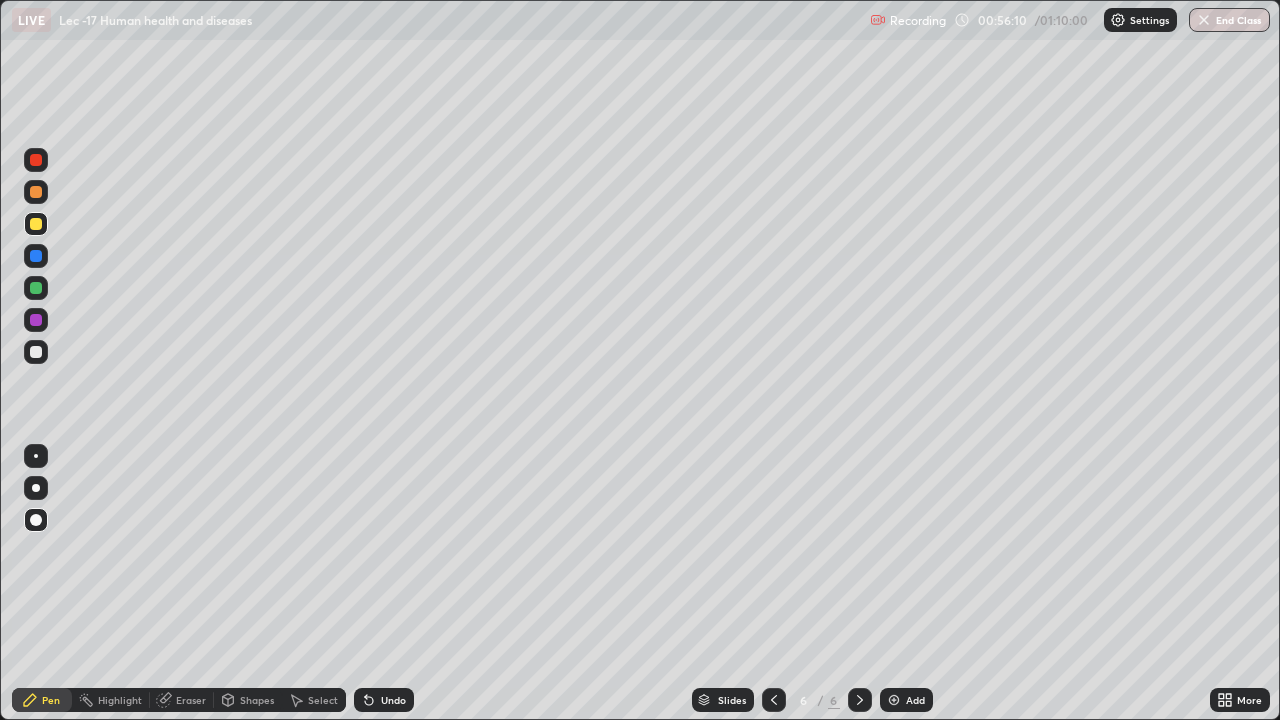 click at bounding box center (36, 352) 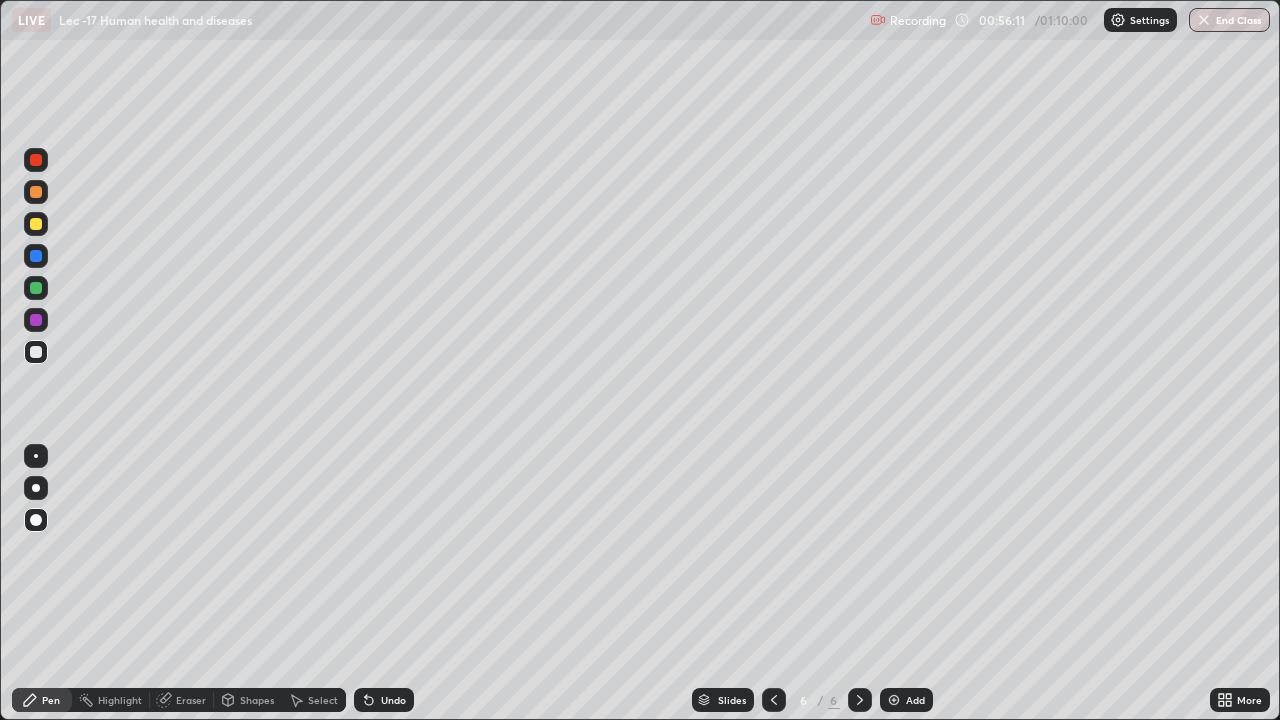 click at bounding box center (36, 488) 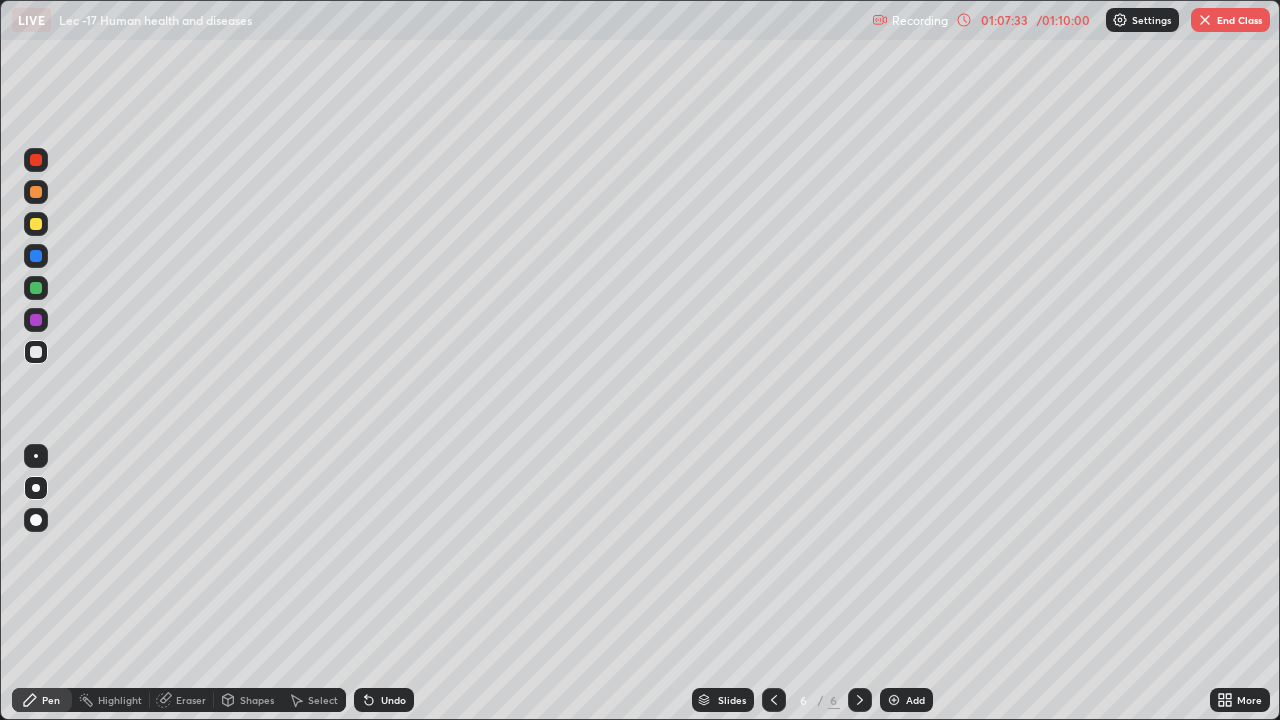 click on "More" at bounding box center (1240, 700) 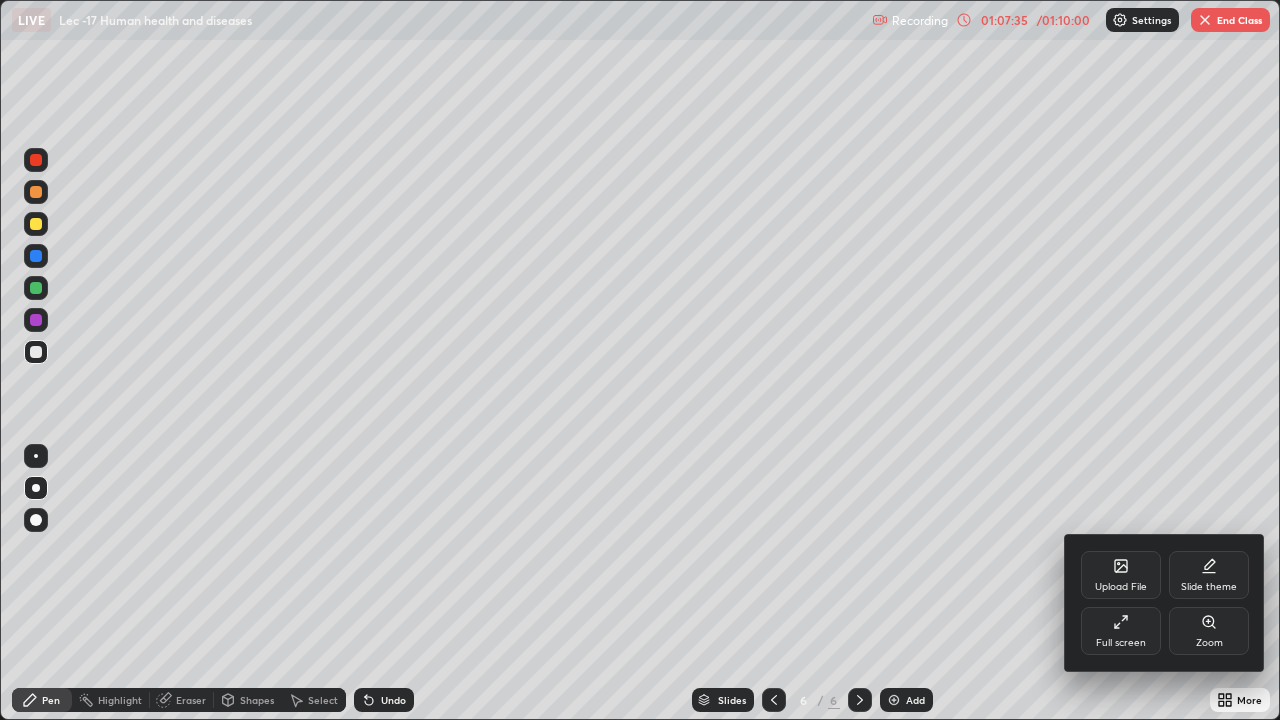 click on "Full screen" at bounding box center [1121, 631] 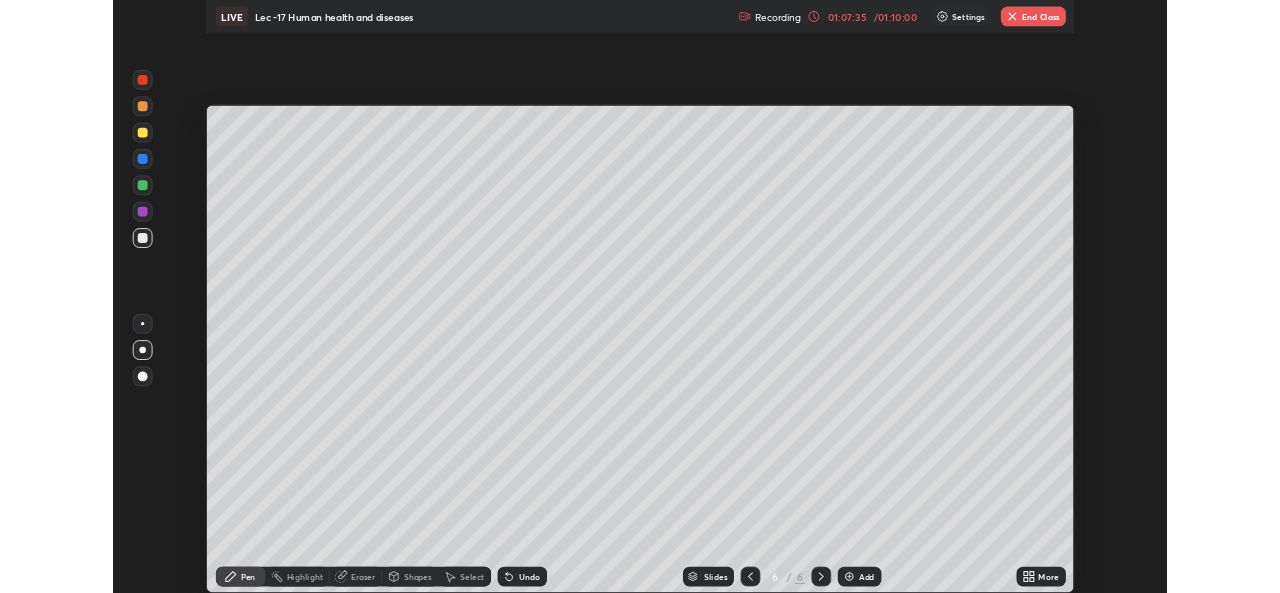 scroll, scrollTop: 593, scrollLeft: 1280, axis: both 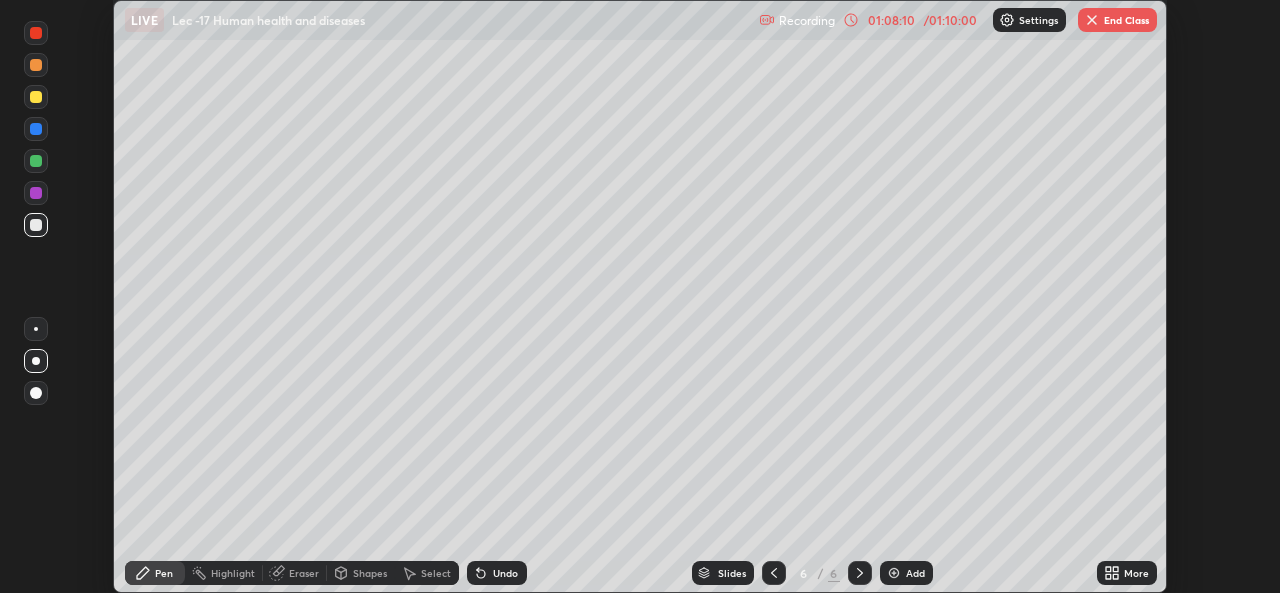 click at bounding box center [1092, 20] 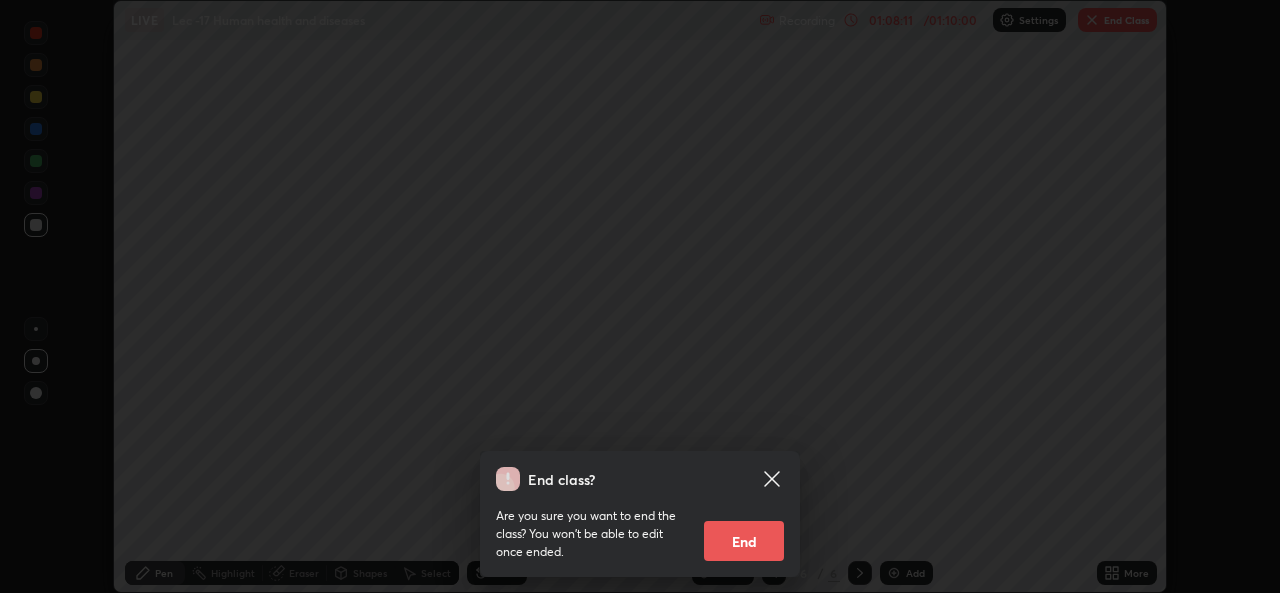 click on "End" at bounding box center (744, 541) 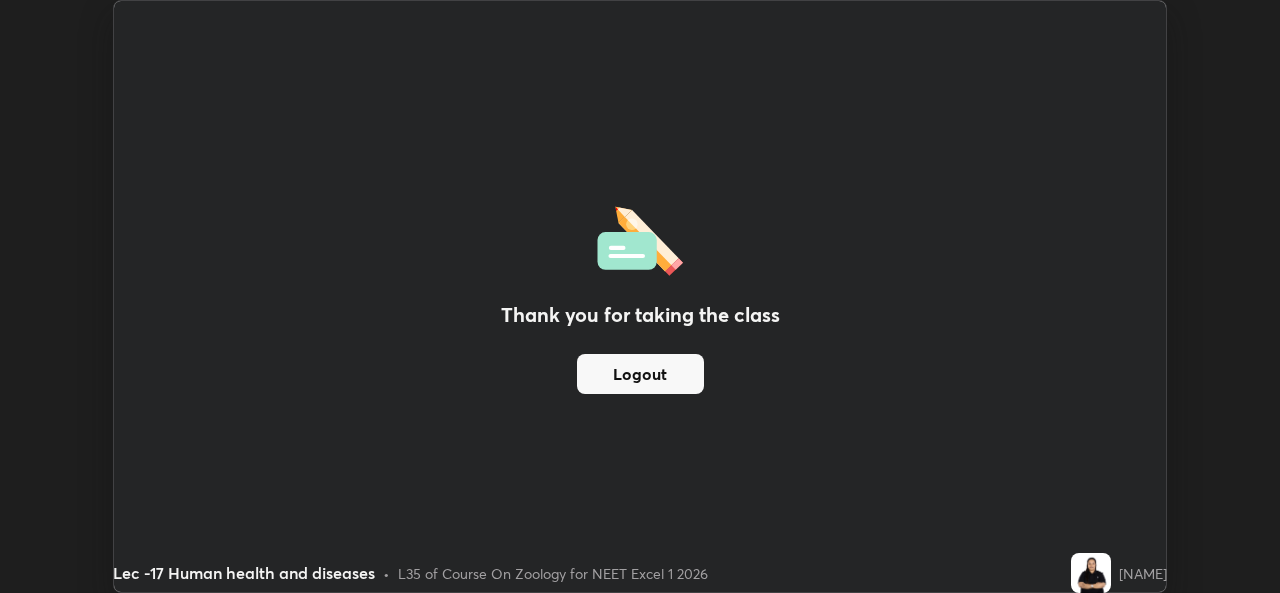 click on "Thank you for taking the class Logout" at bounding box center (640, 296) 